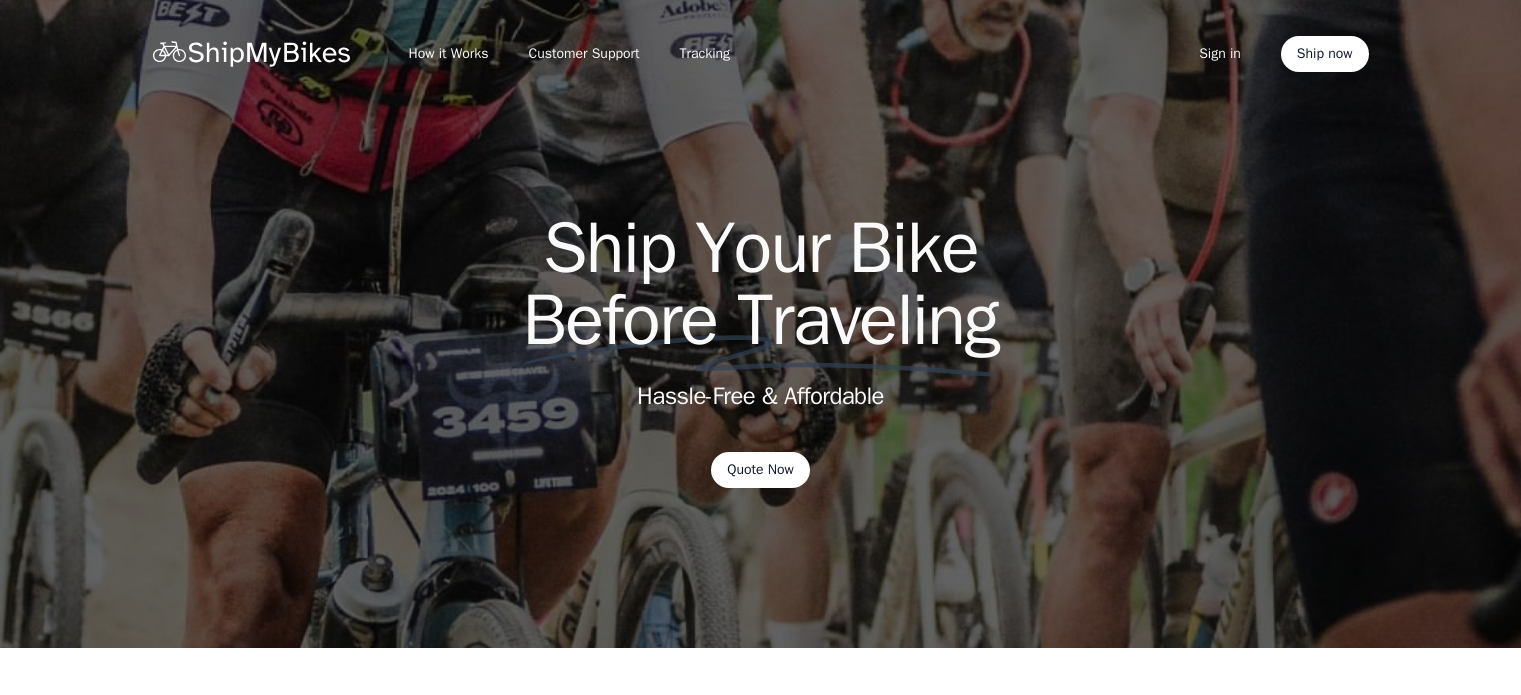 scroll, scrollTop: 0, scrollLeft: 0, axis: both 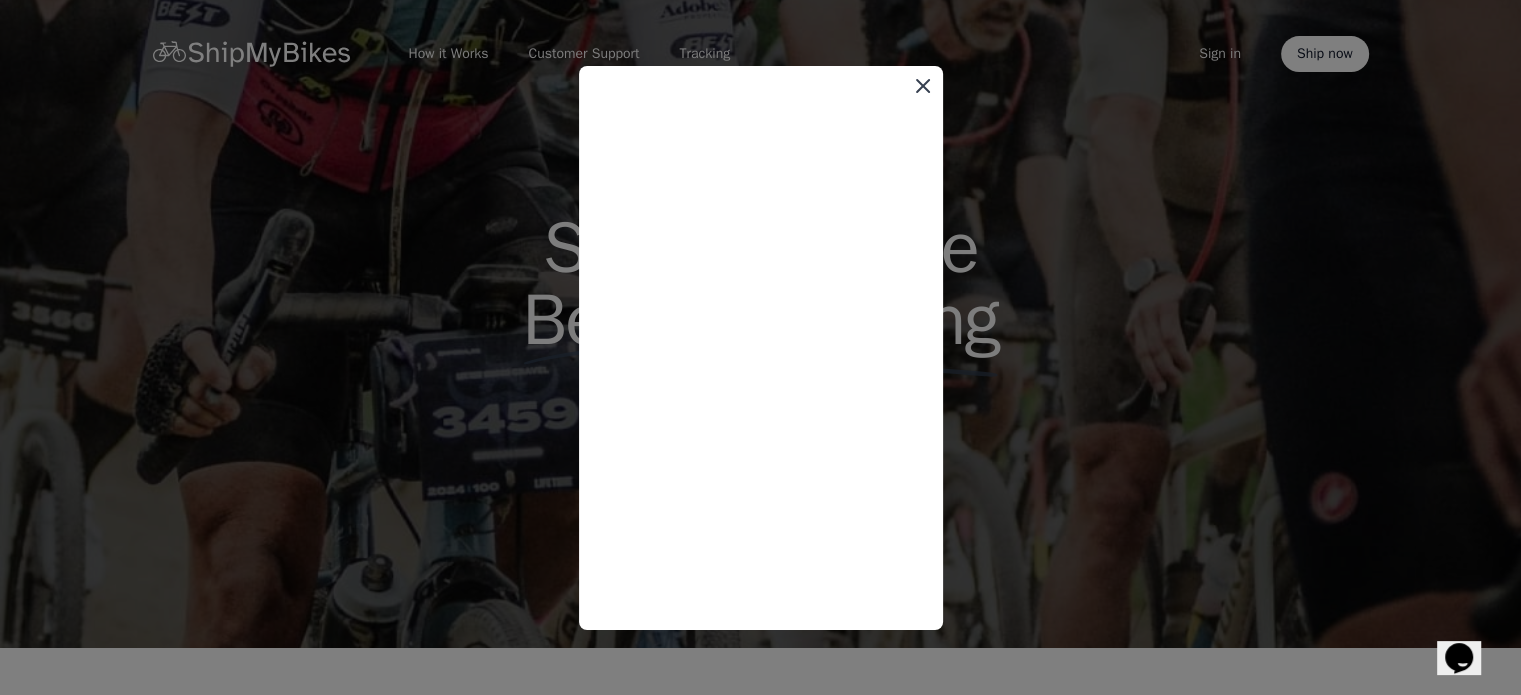 click 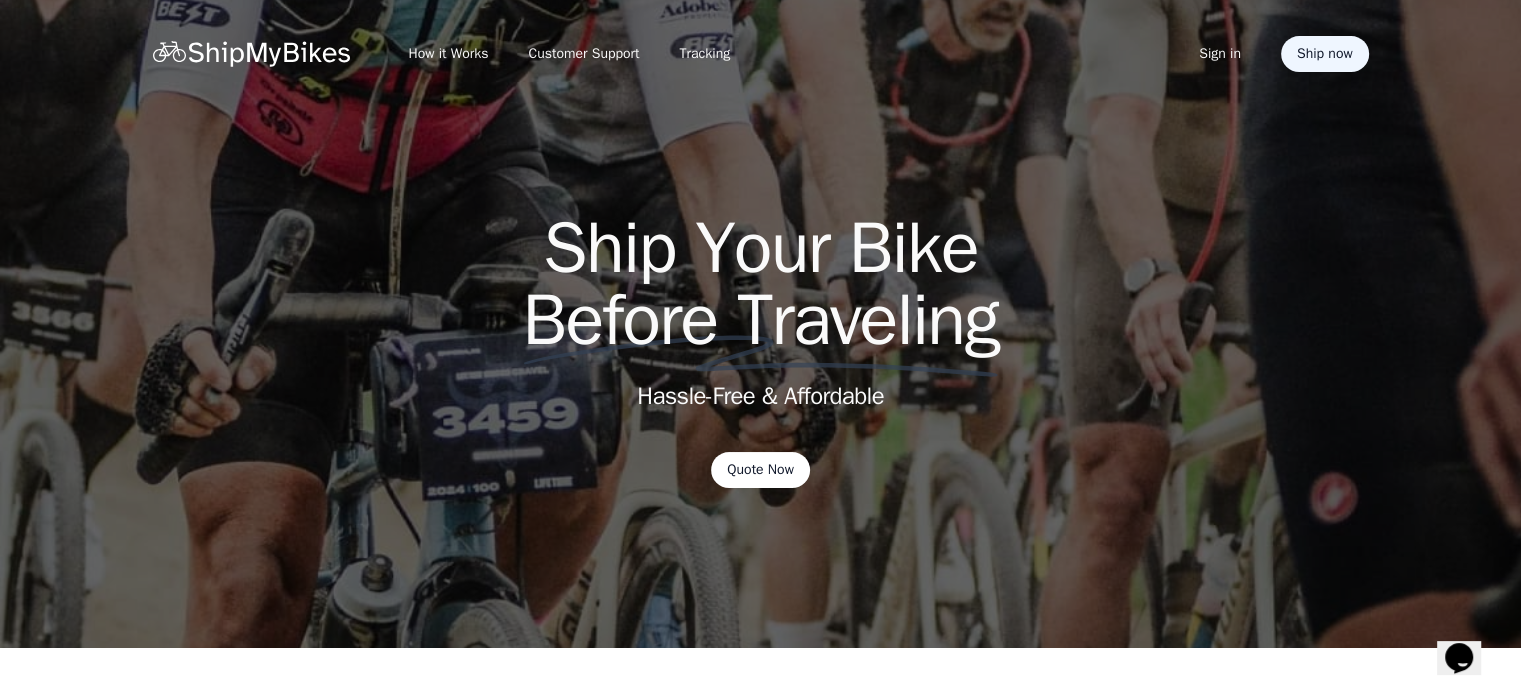 click on "Ship now" at bounding box center [1325, 54] 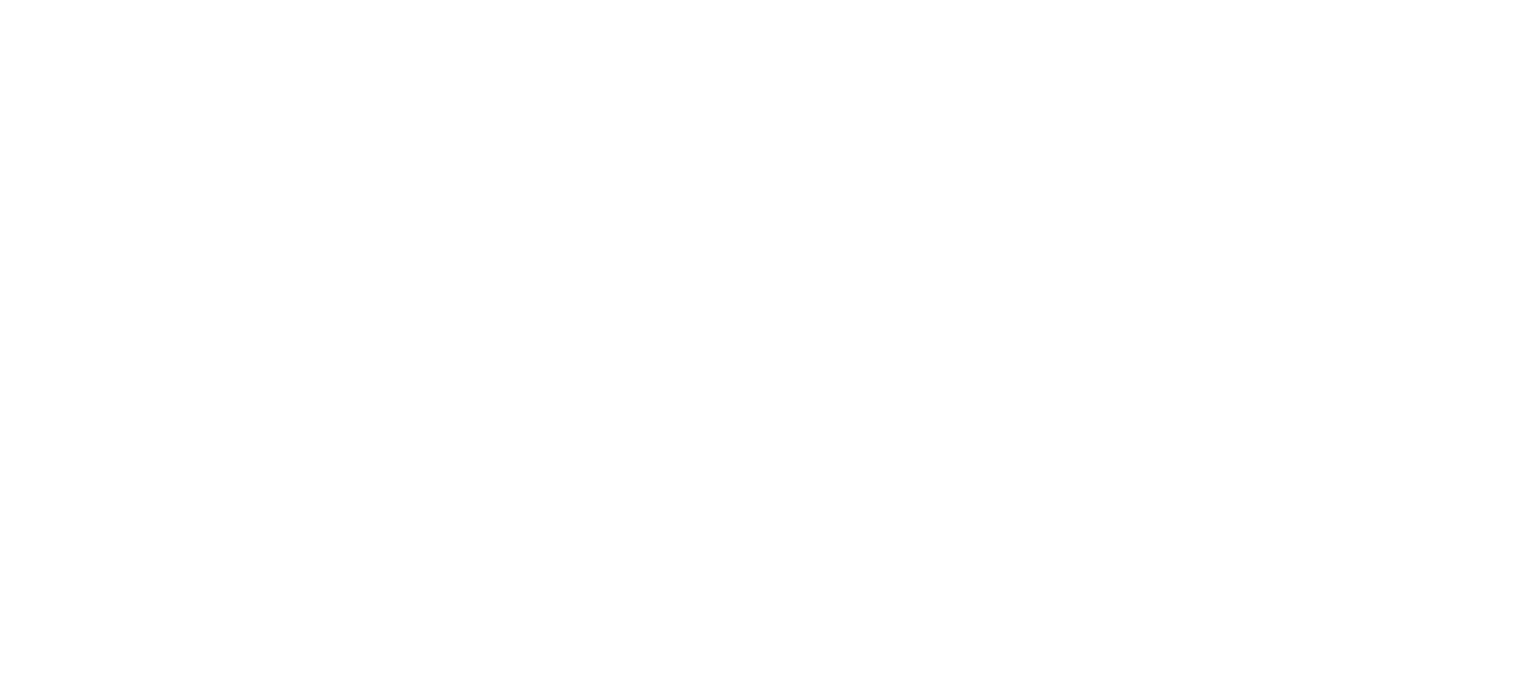 scroll, scrollTop: 0, scrollLeft: 0, axis: both 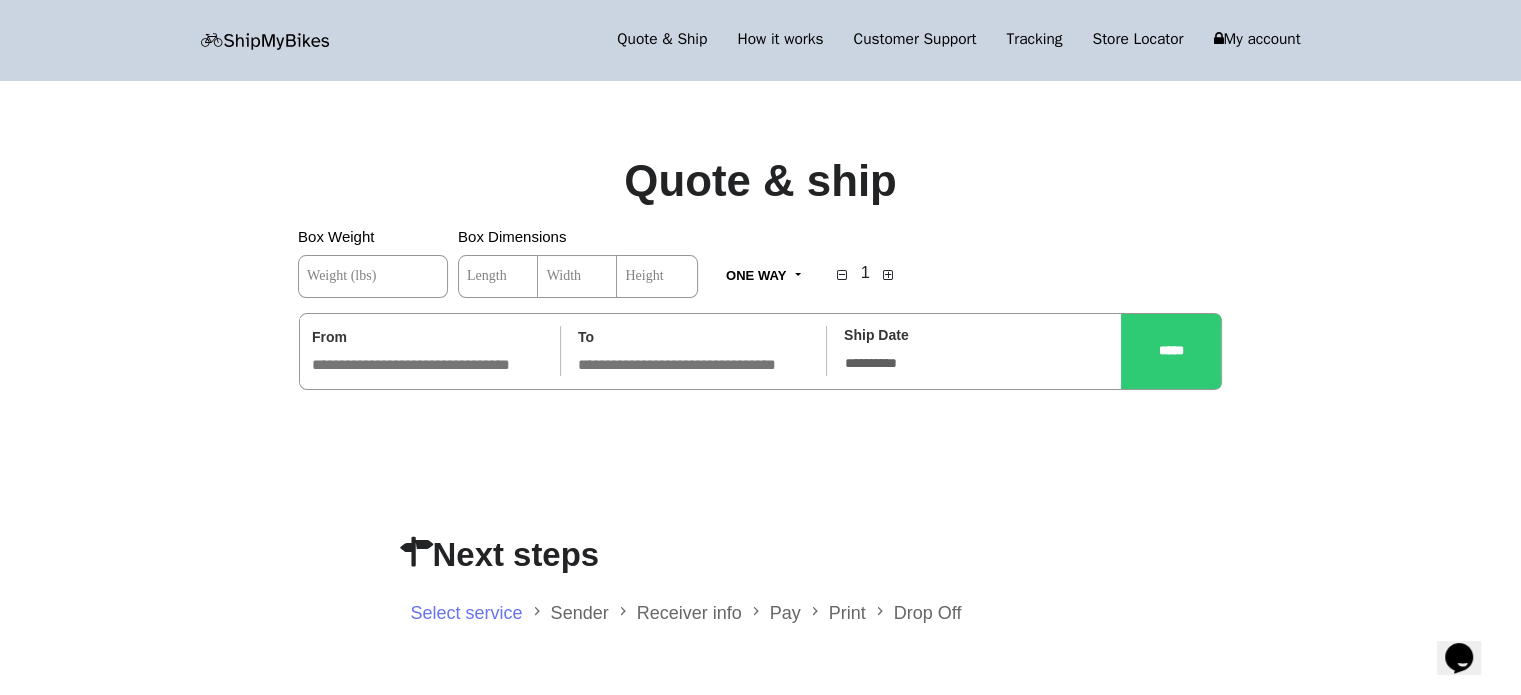 click on "Weight (lbs)" 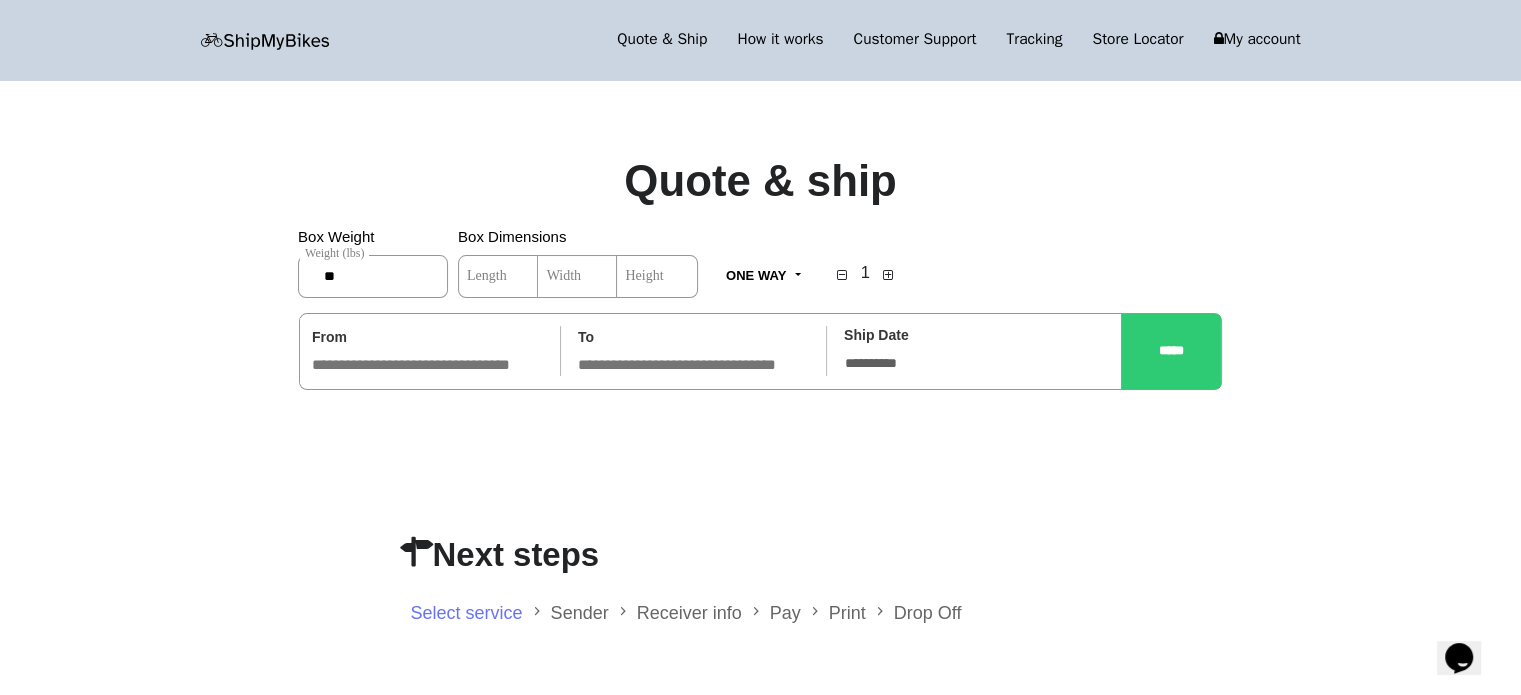 type on "**" 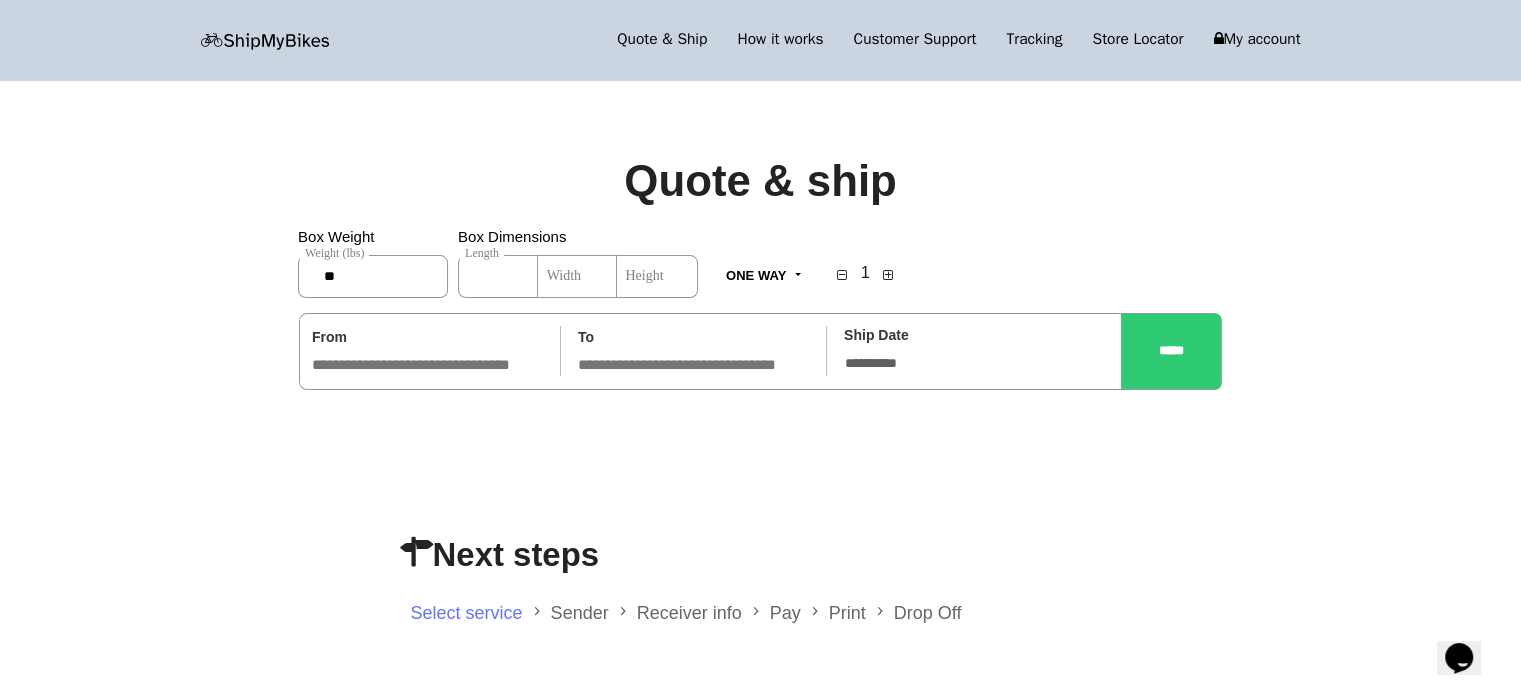 click on "Length" at bounding box center (498, 276) 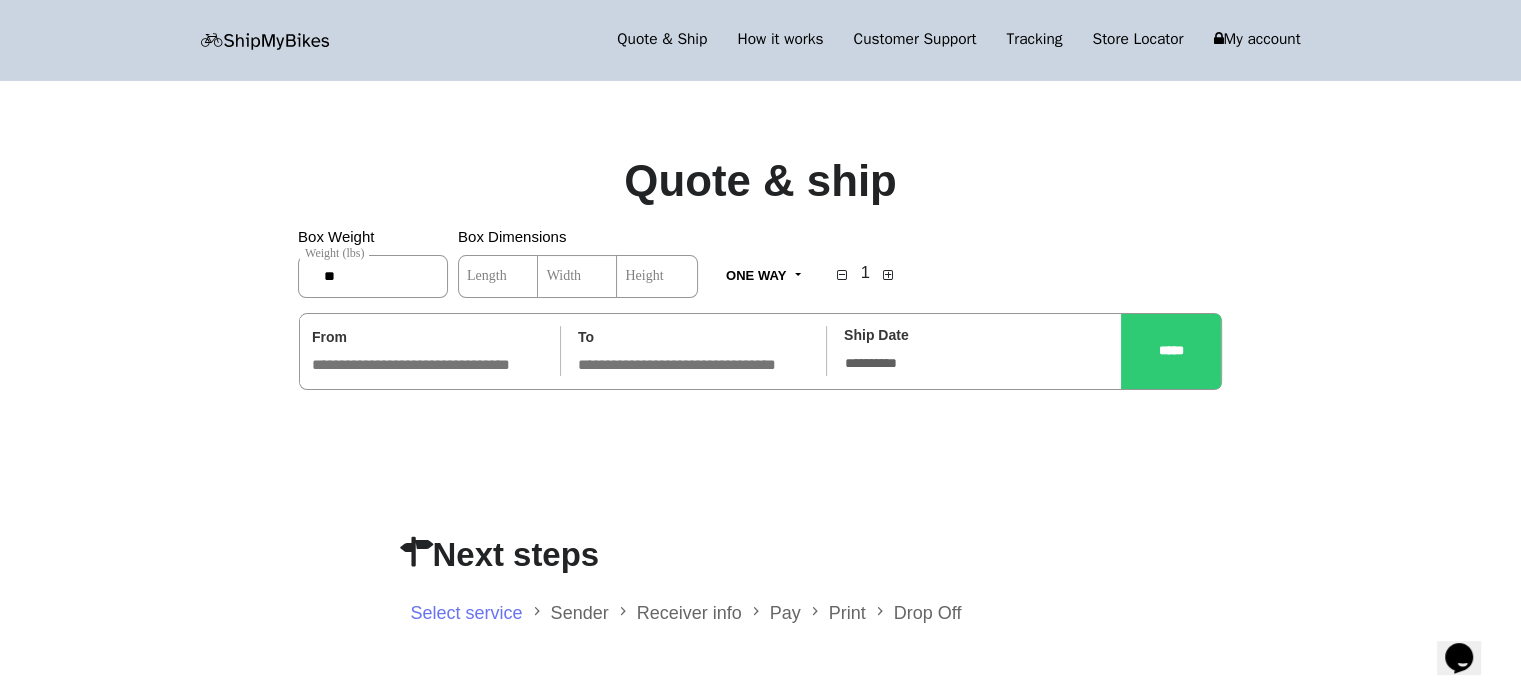click on "Height" 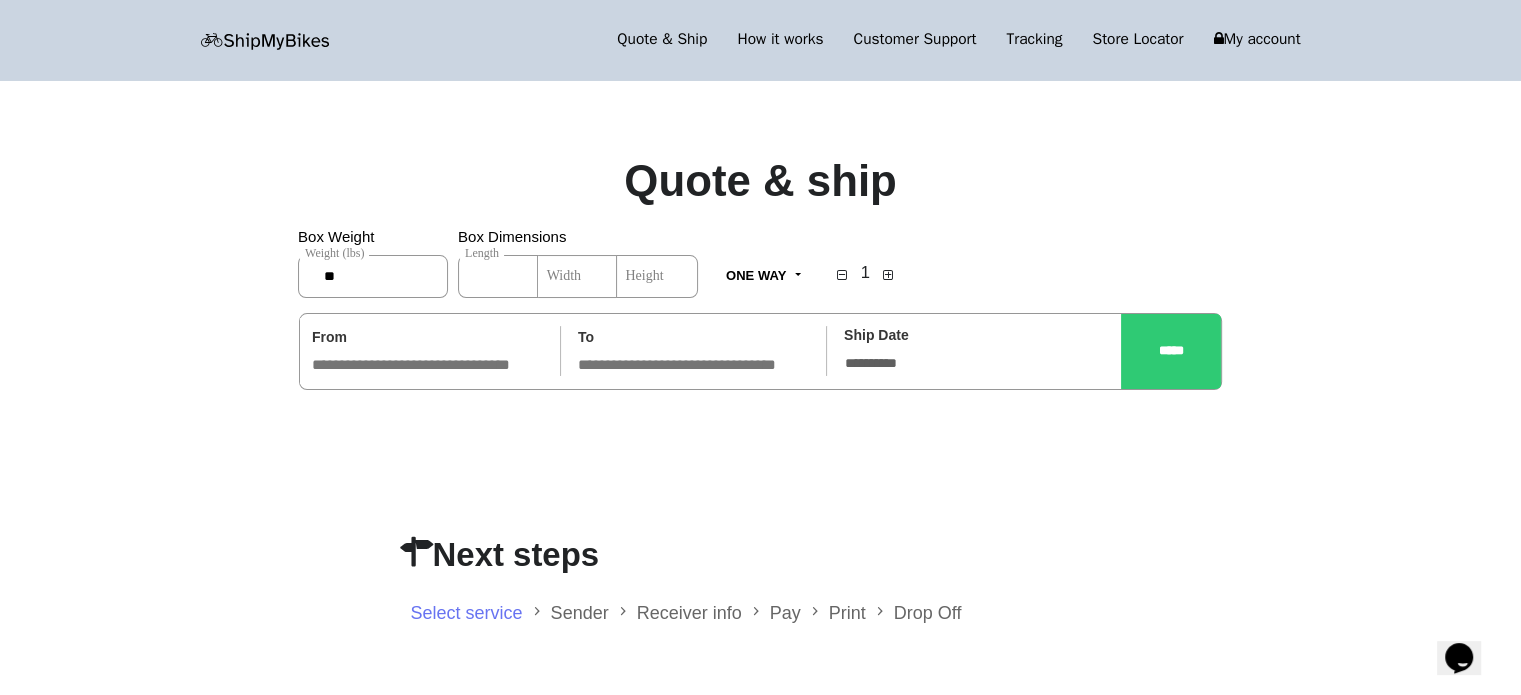click on "Length" at bounding box center (498, 276) 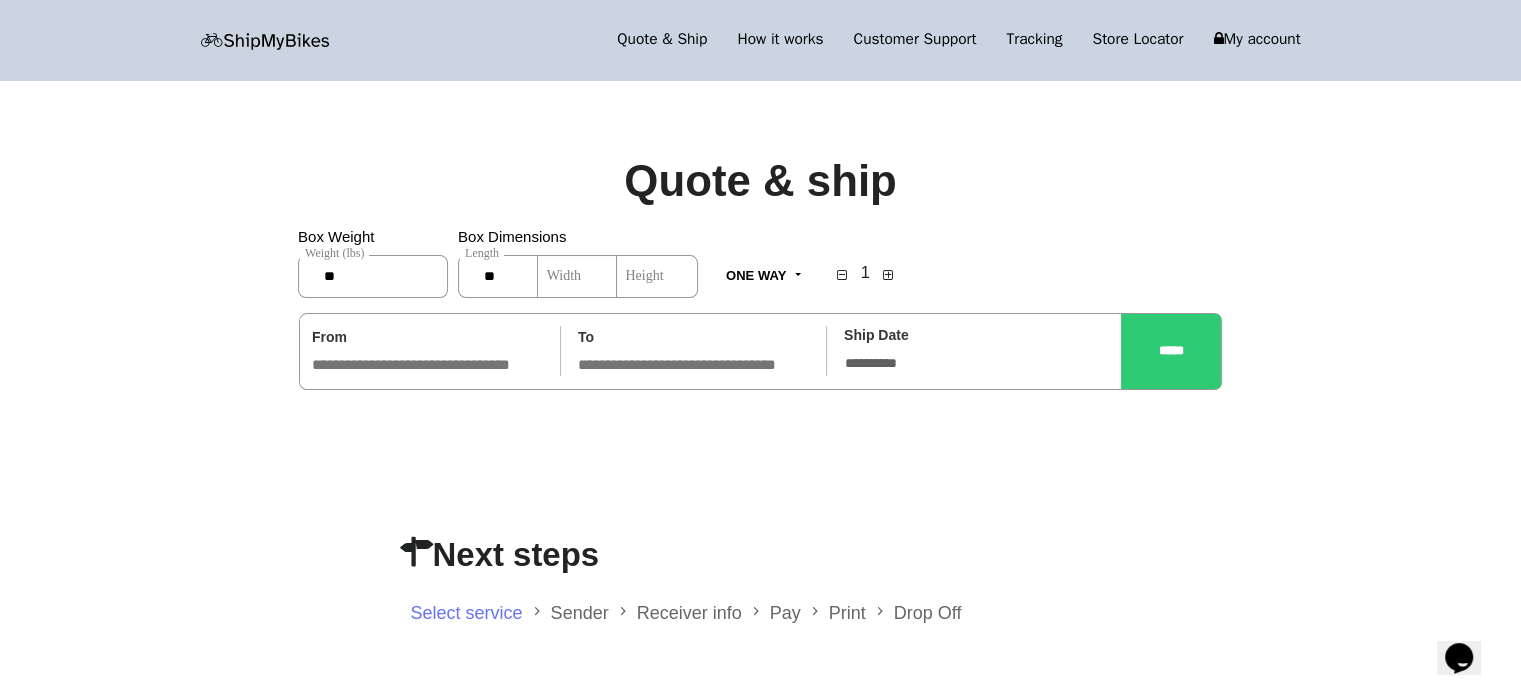 type on "**" 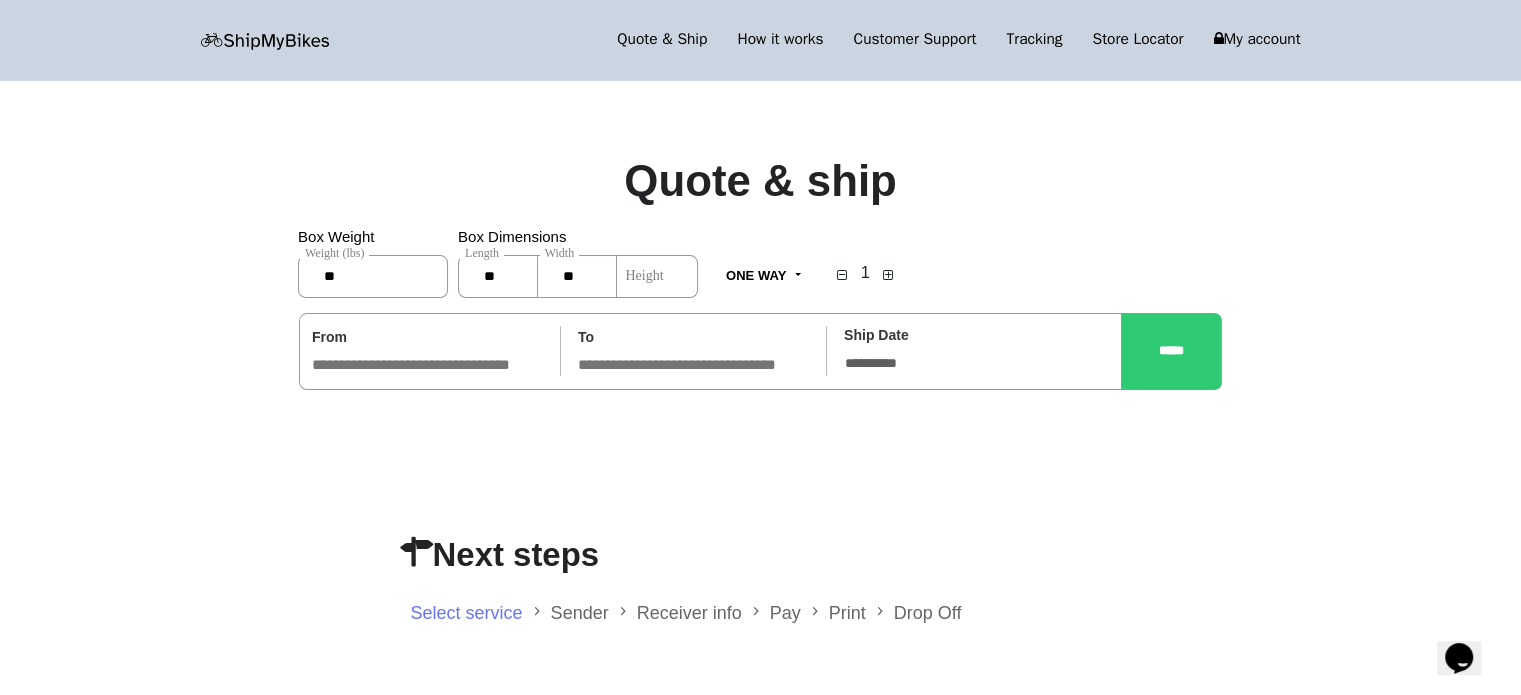 type on "**" 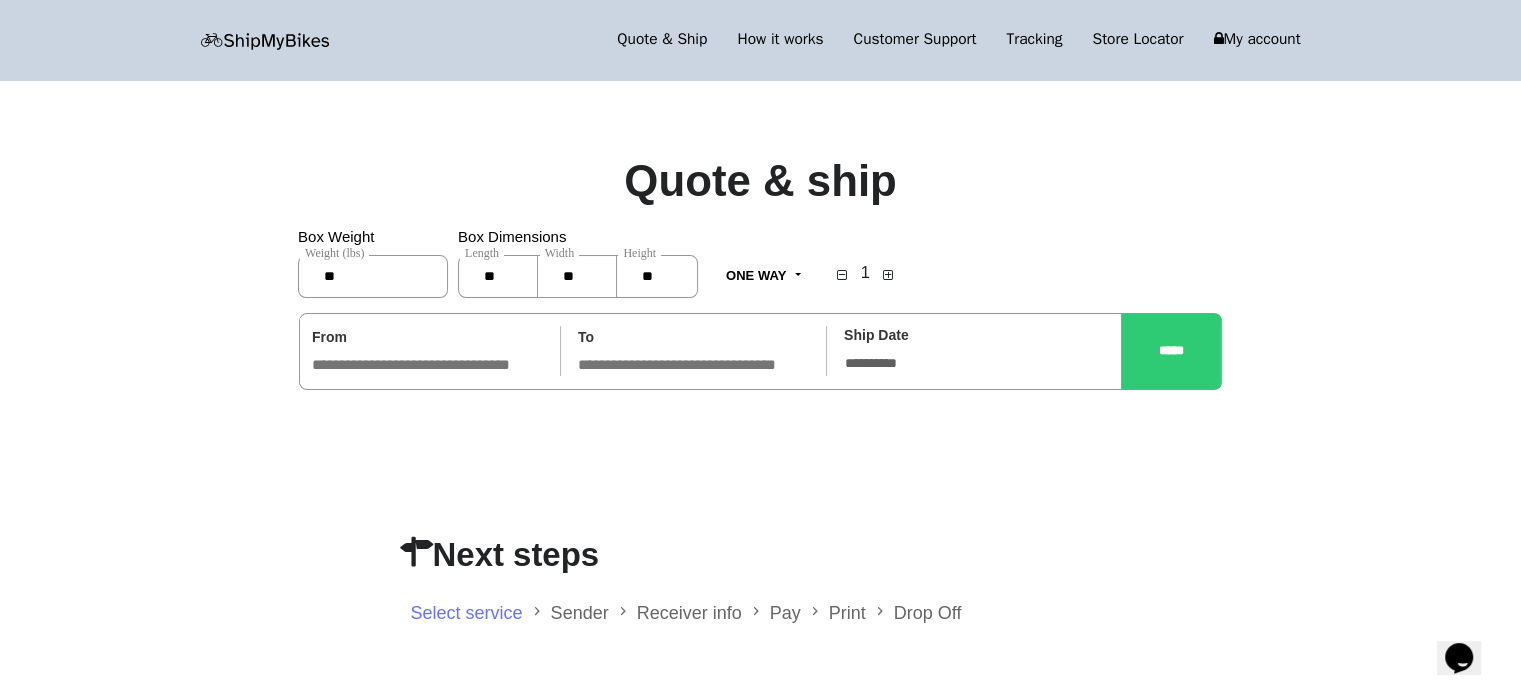 type on "**" 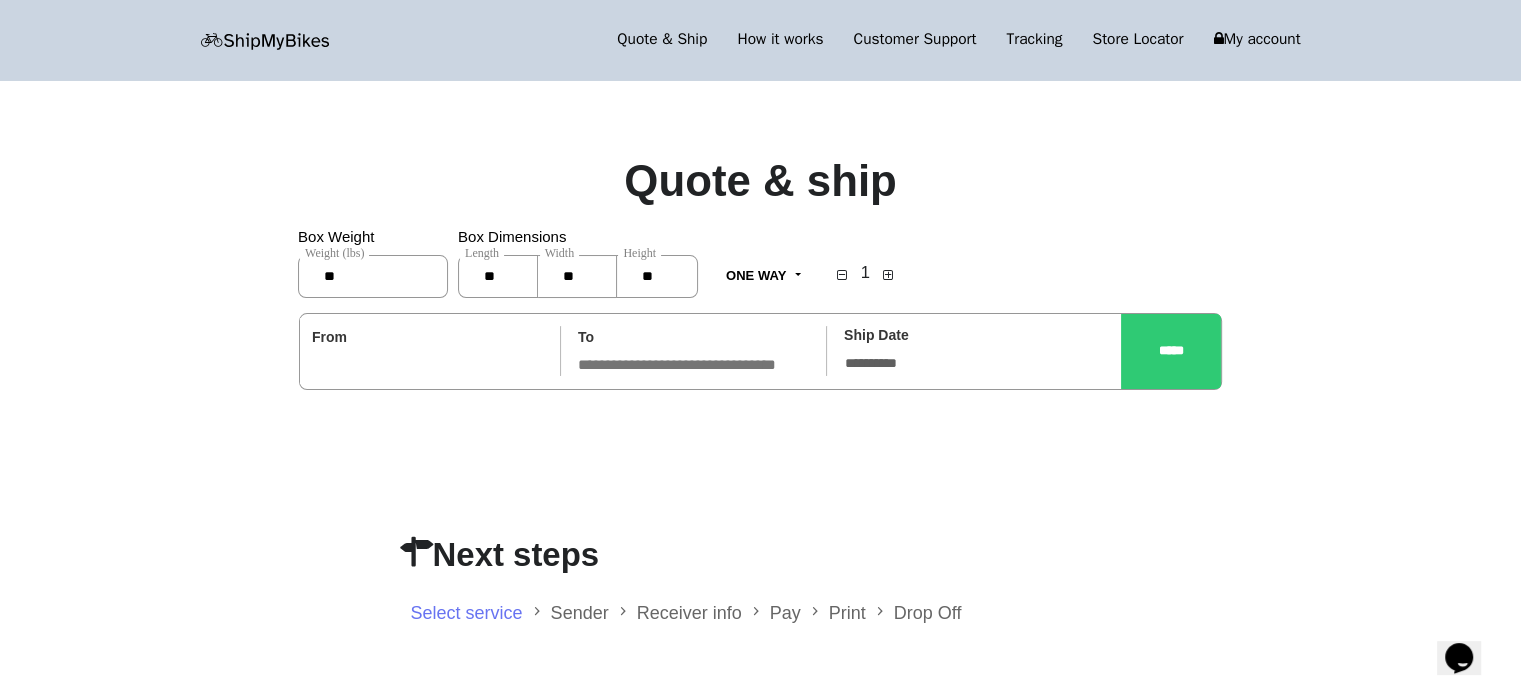 click at bounding box center [427, 364] 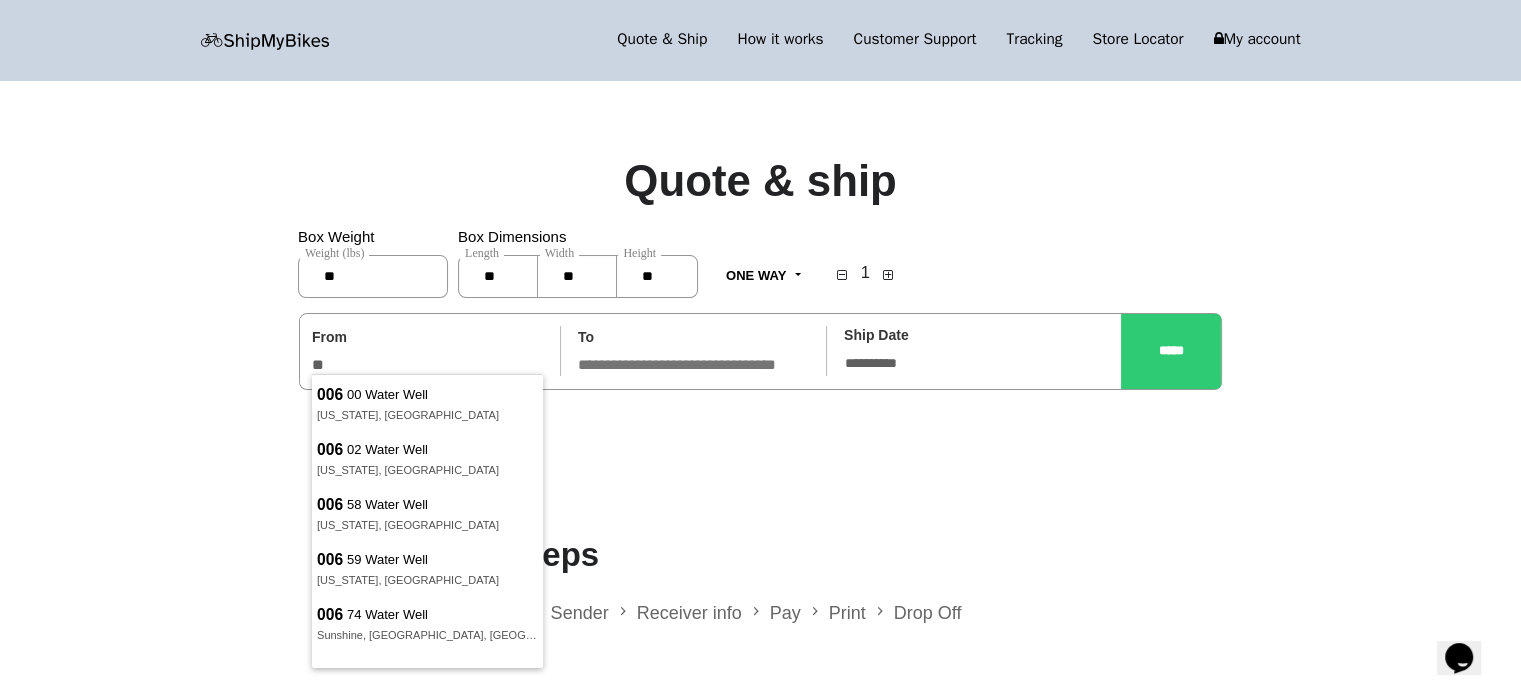 type on "*" 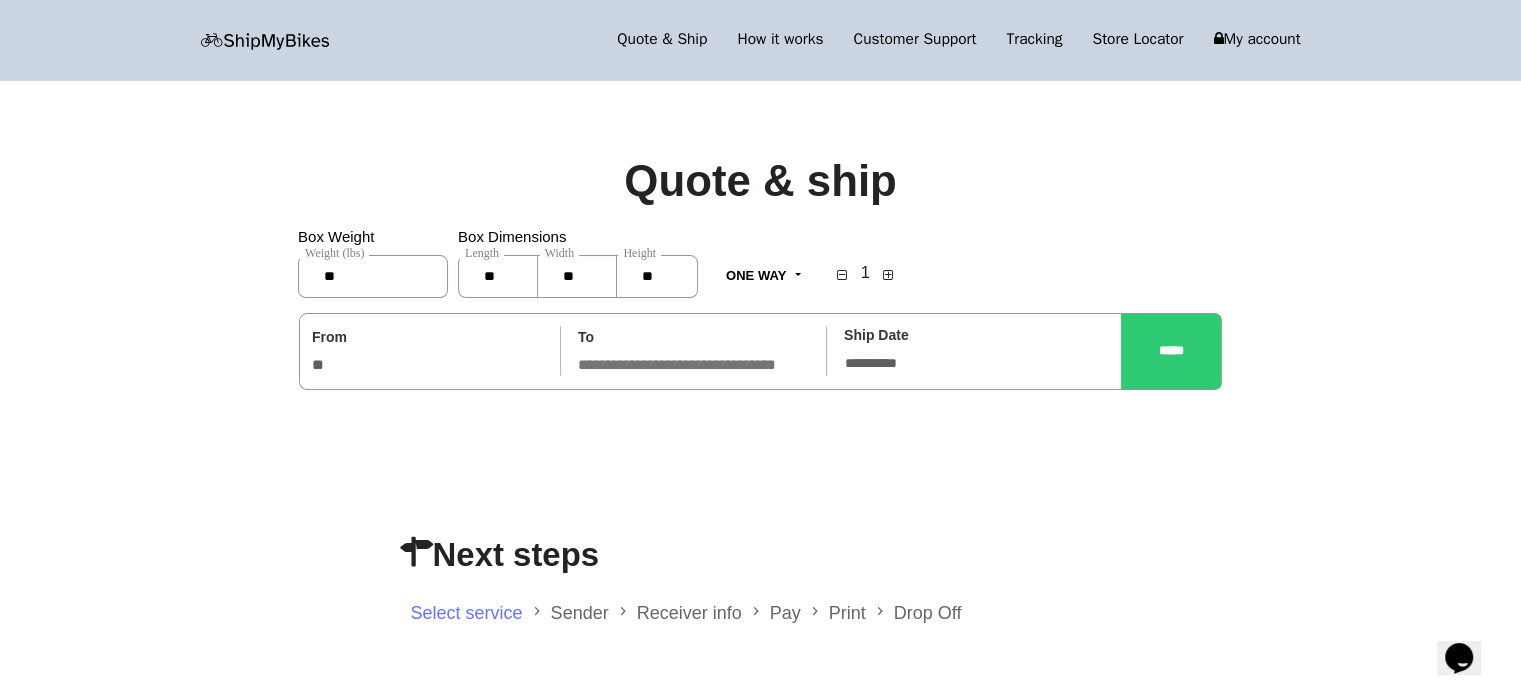 type on "*" 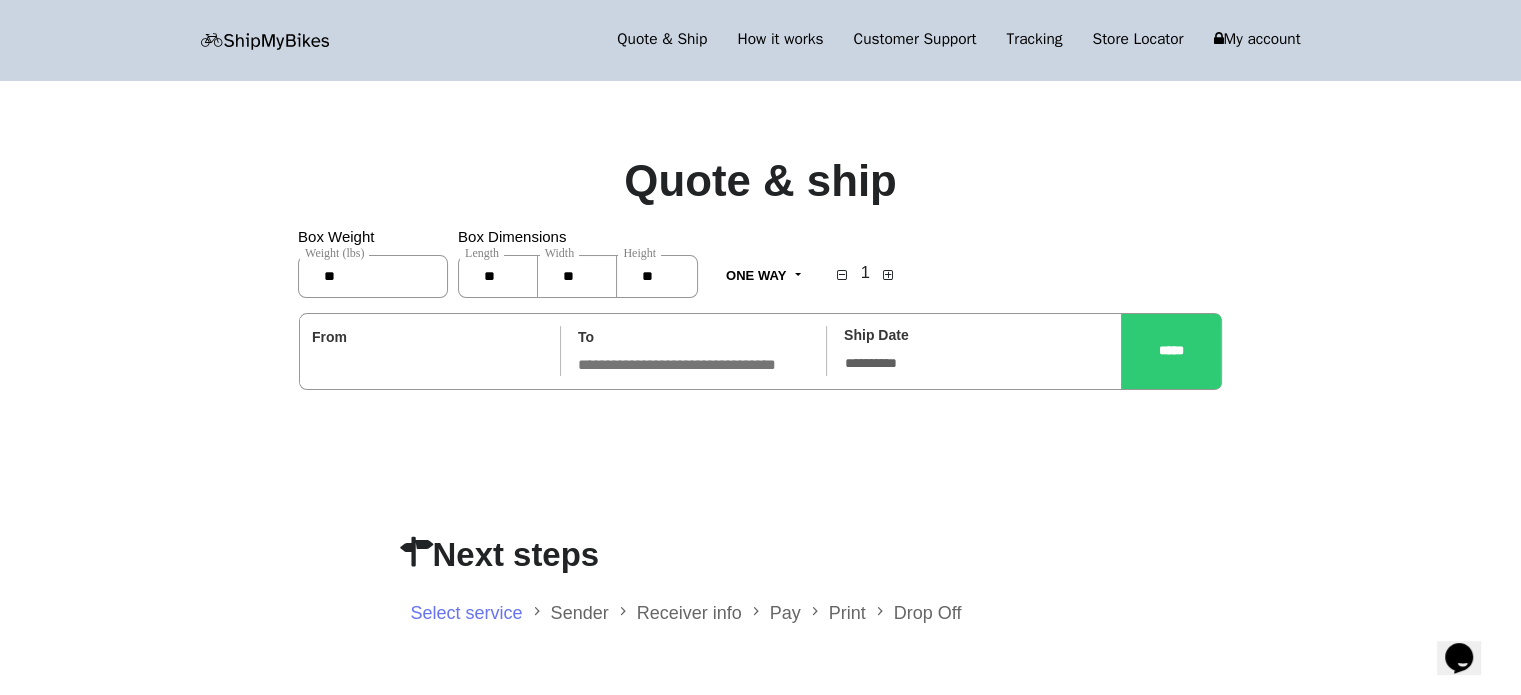 type on "*" 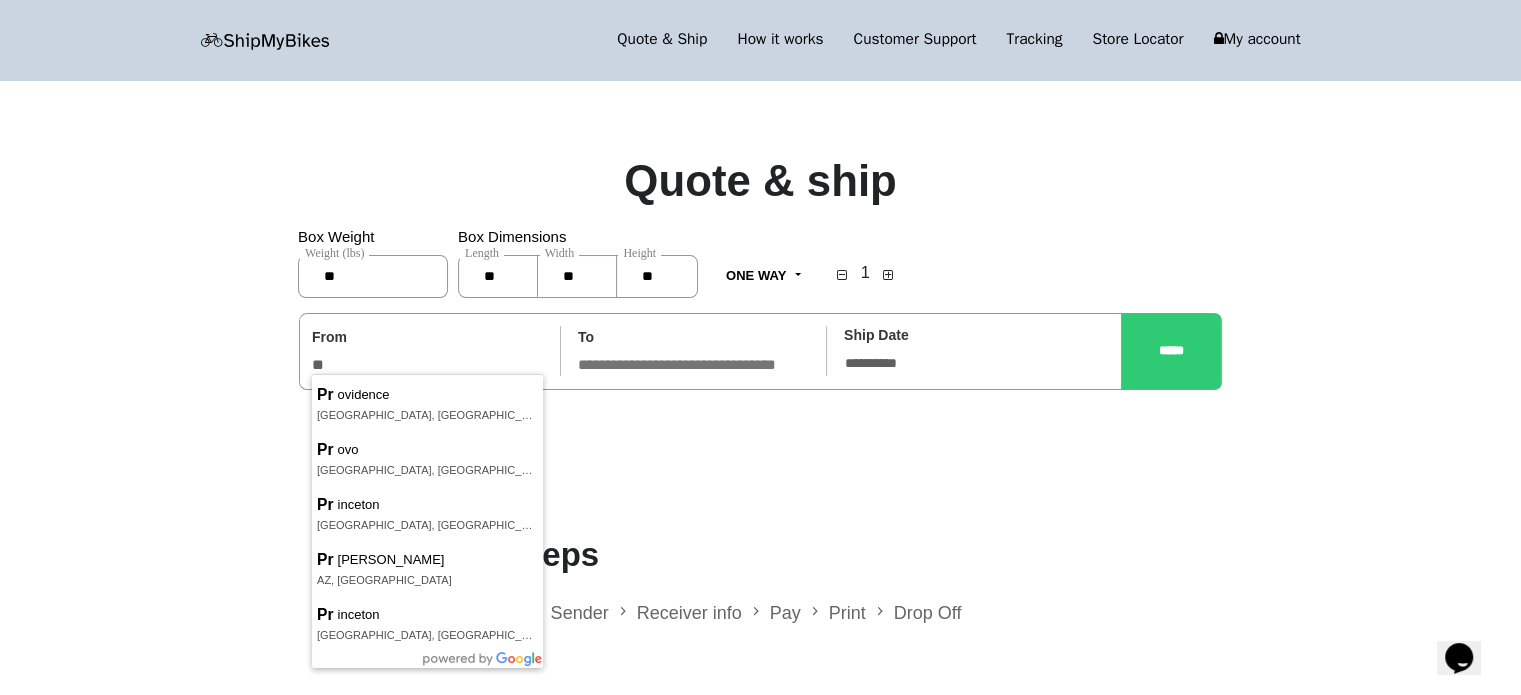type on "*" 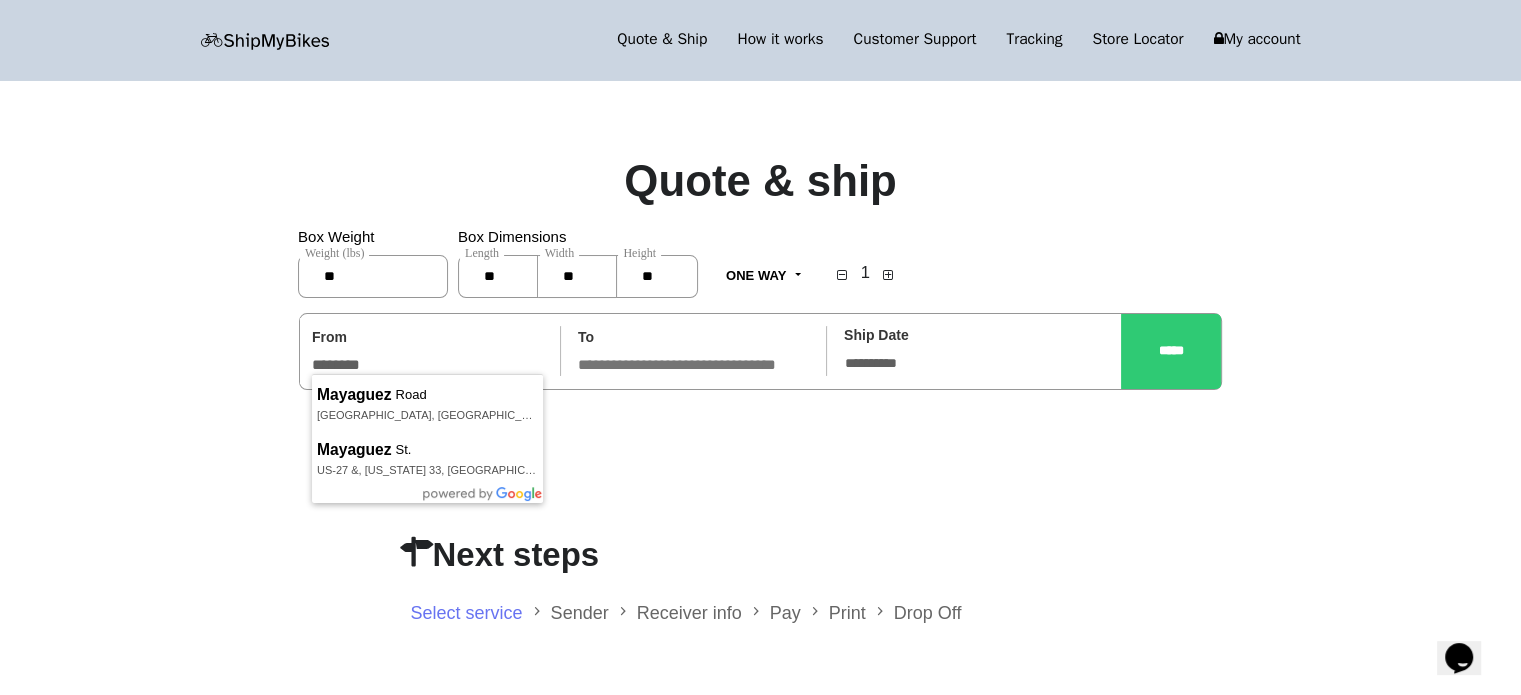type on "**********" 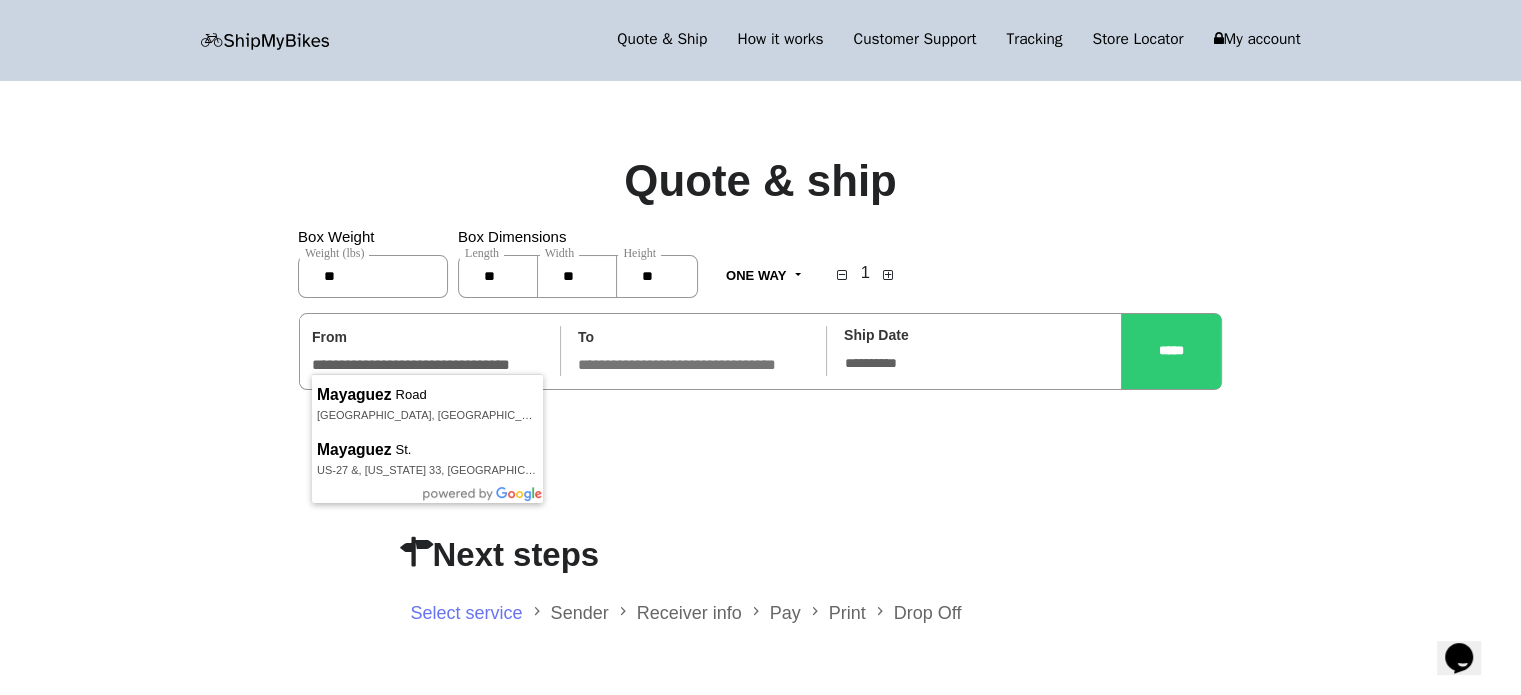 type on "**********" 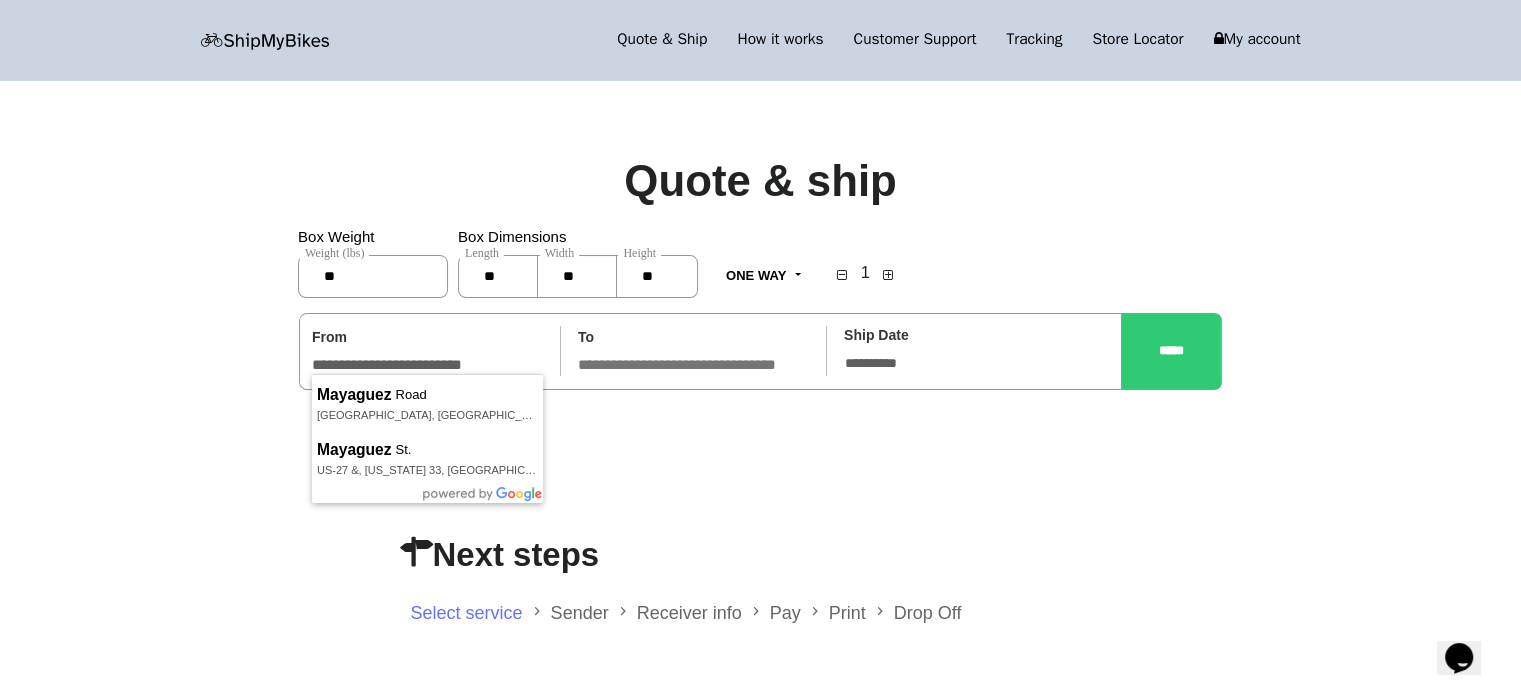 click on "**********" 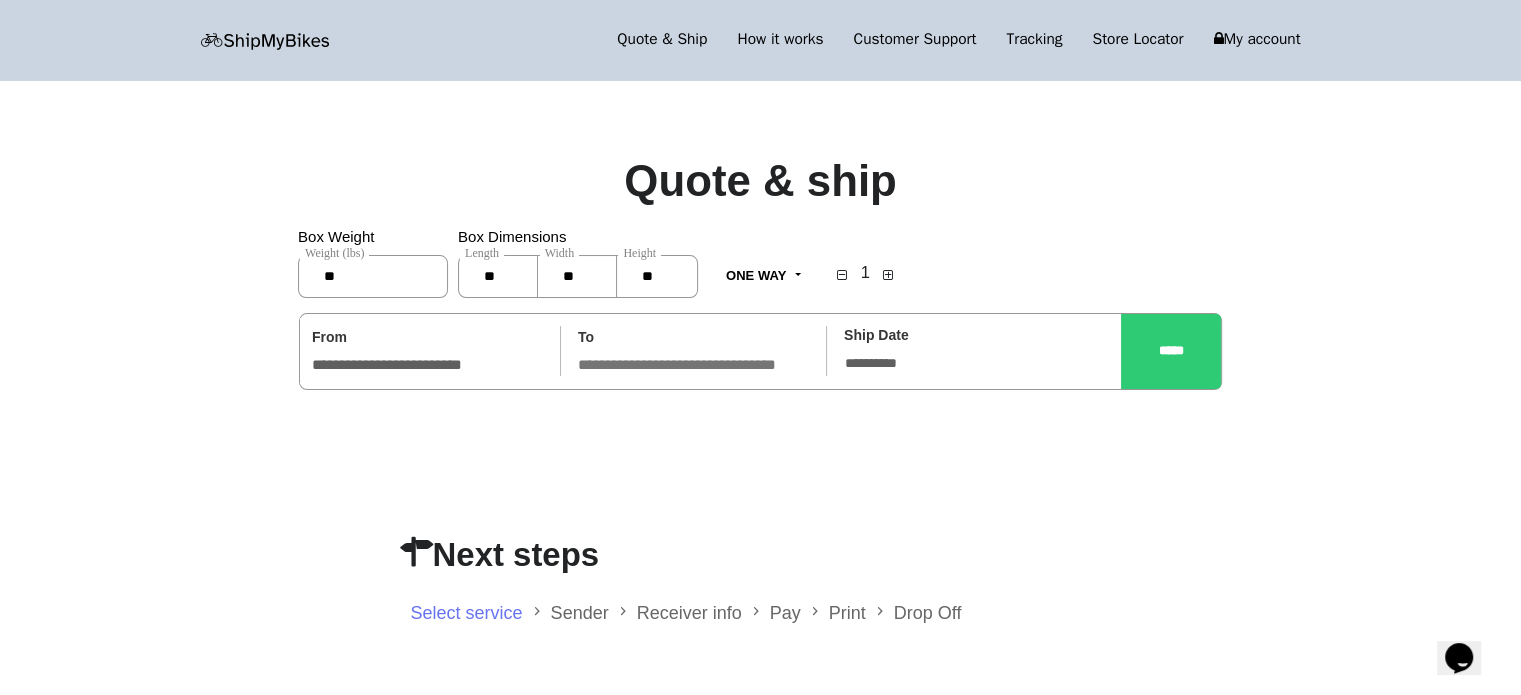 click 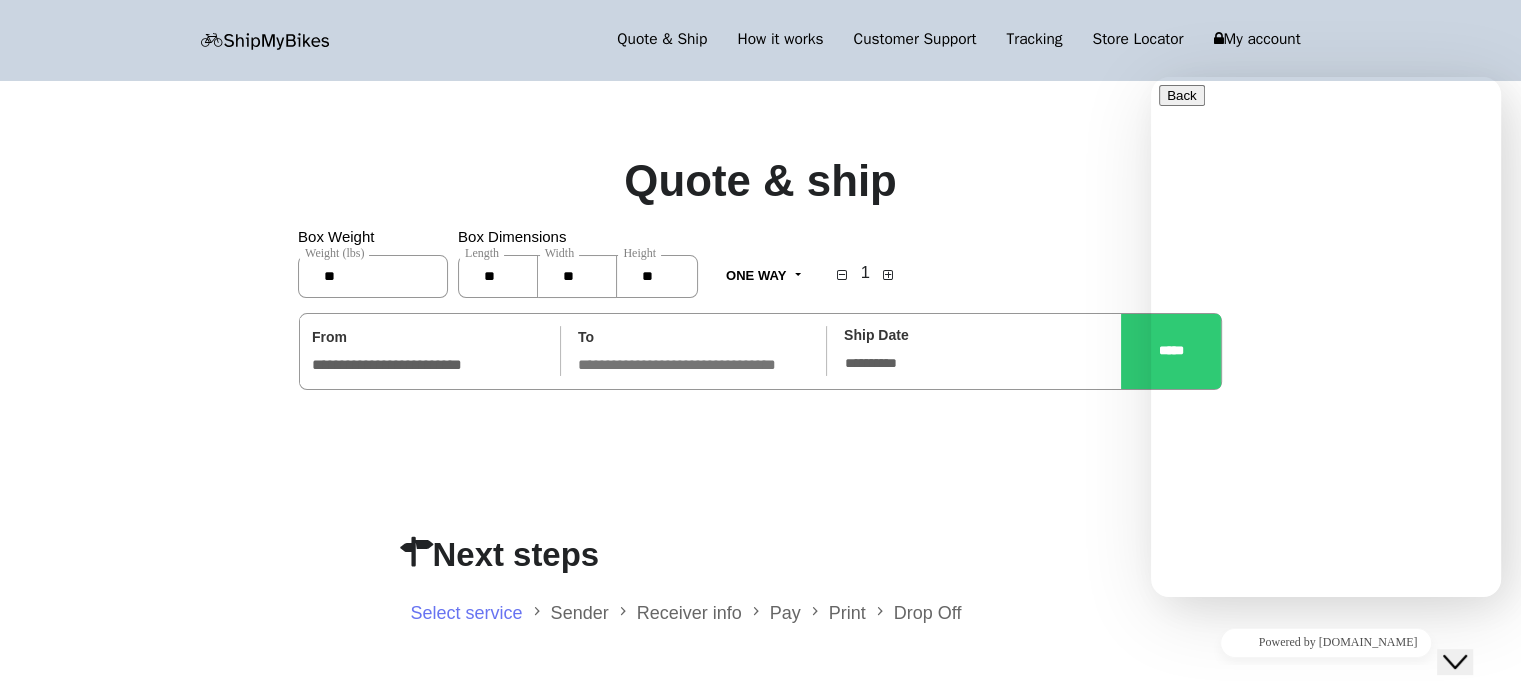 click on "**********" 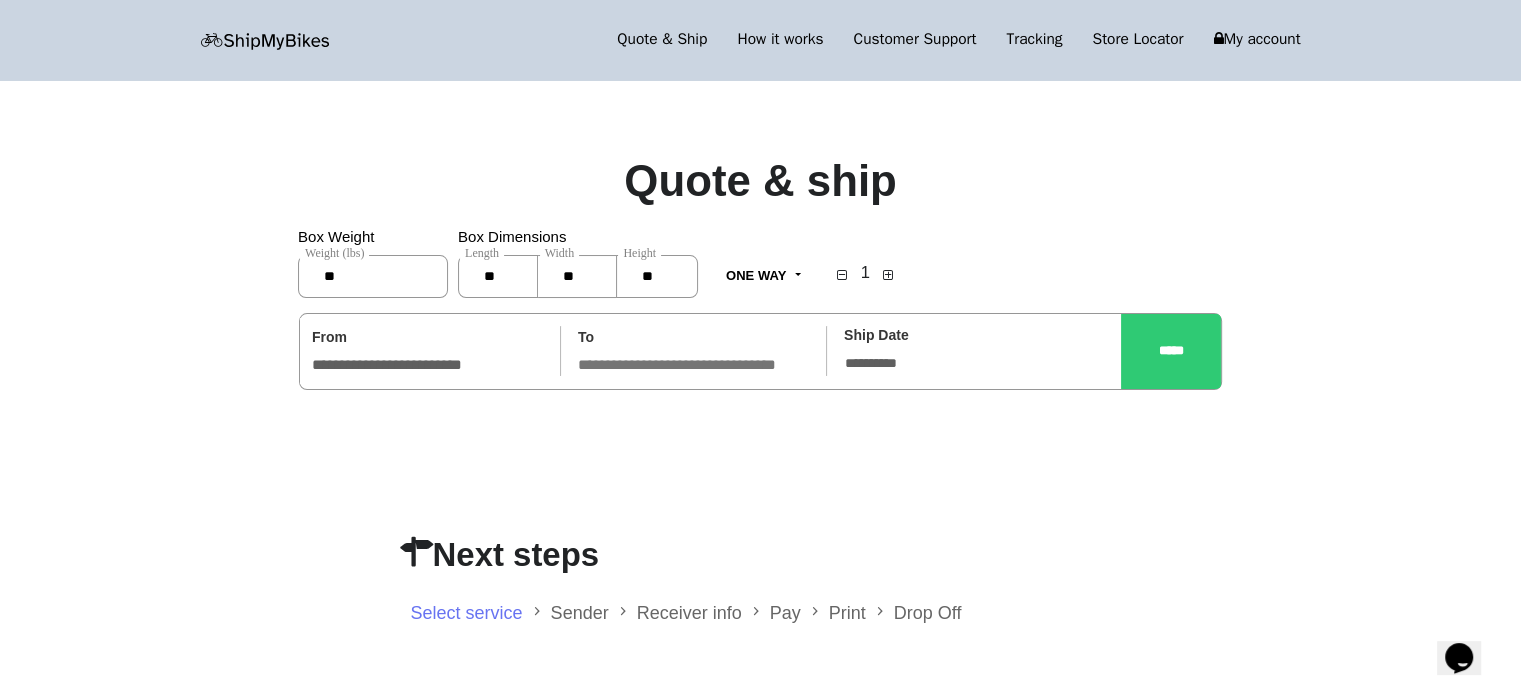 click on "**********" 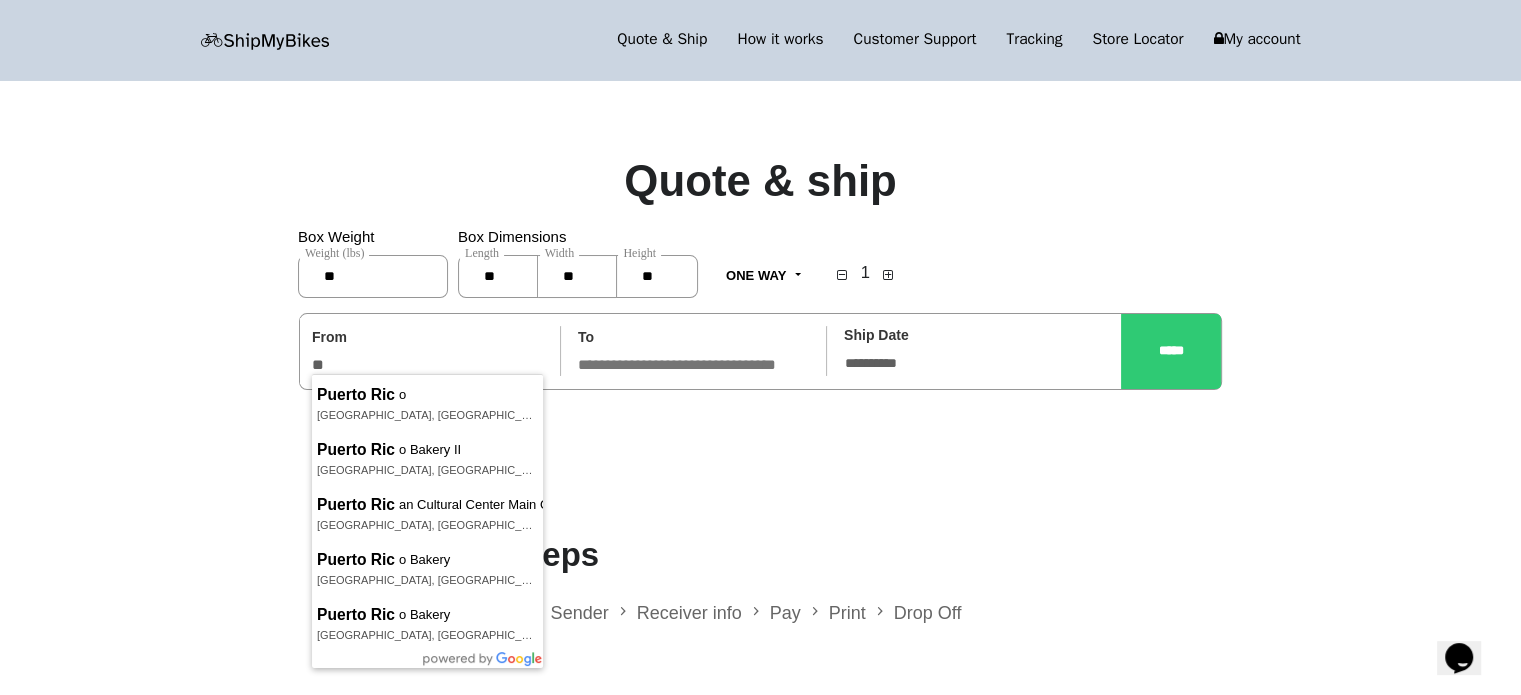 type on "*" 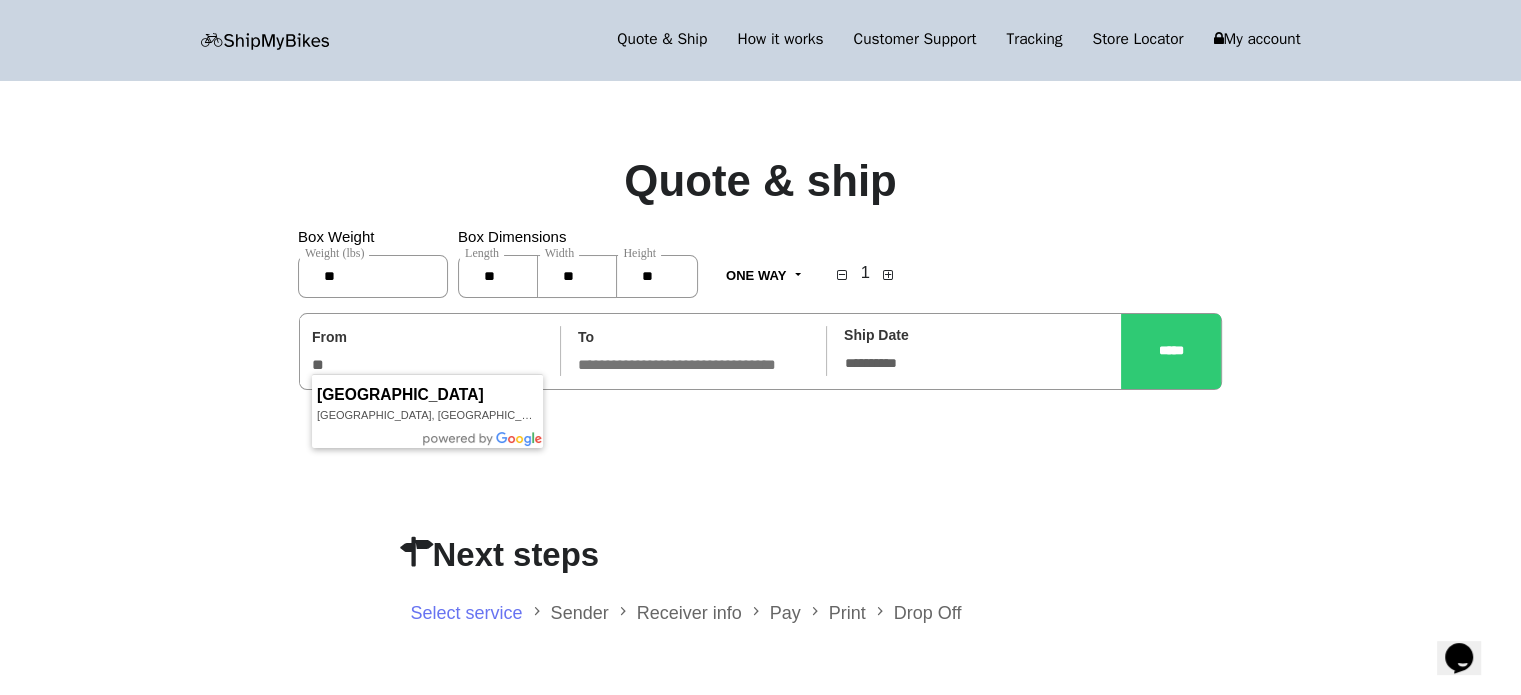 type on "*" 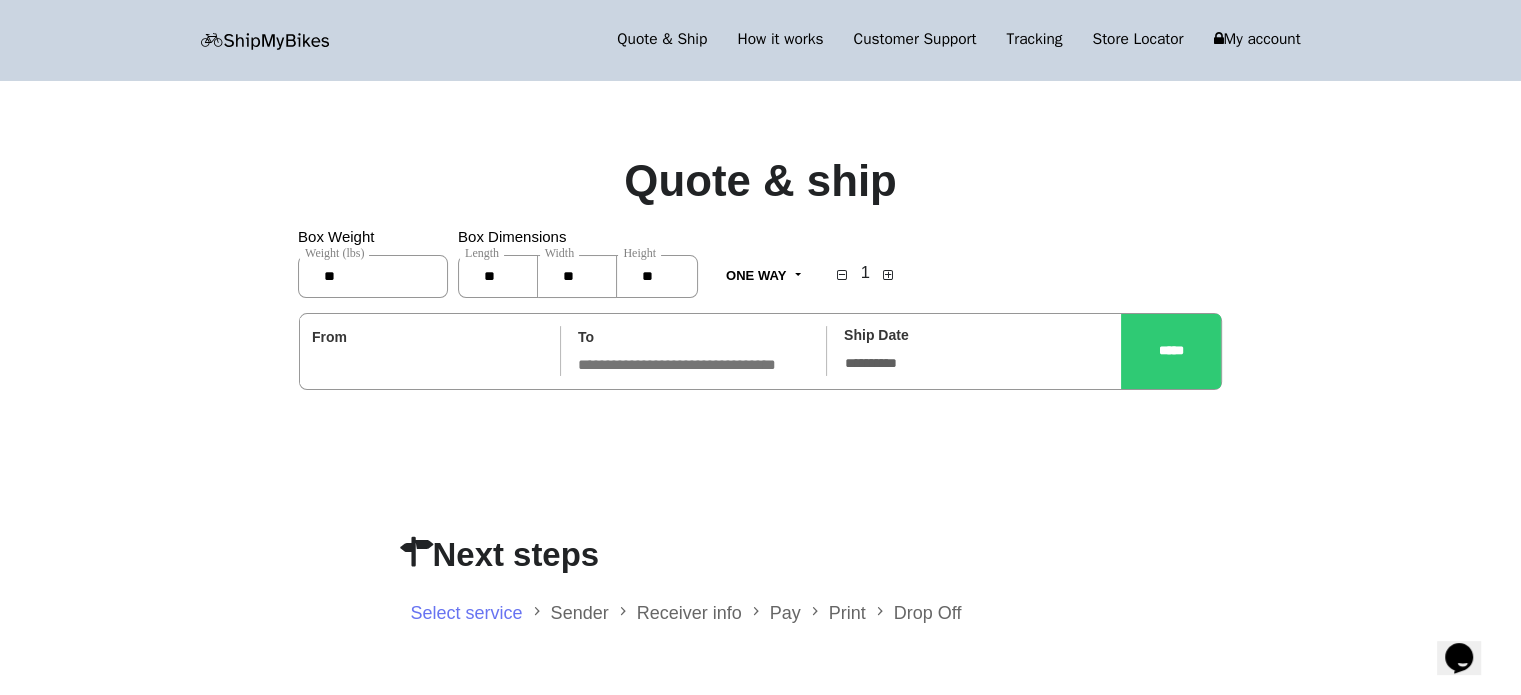 type on "*" 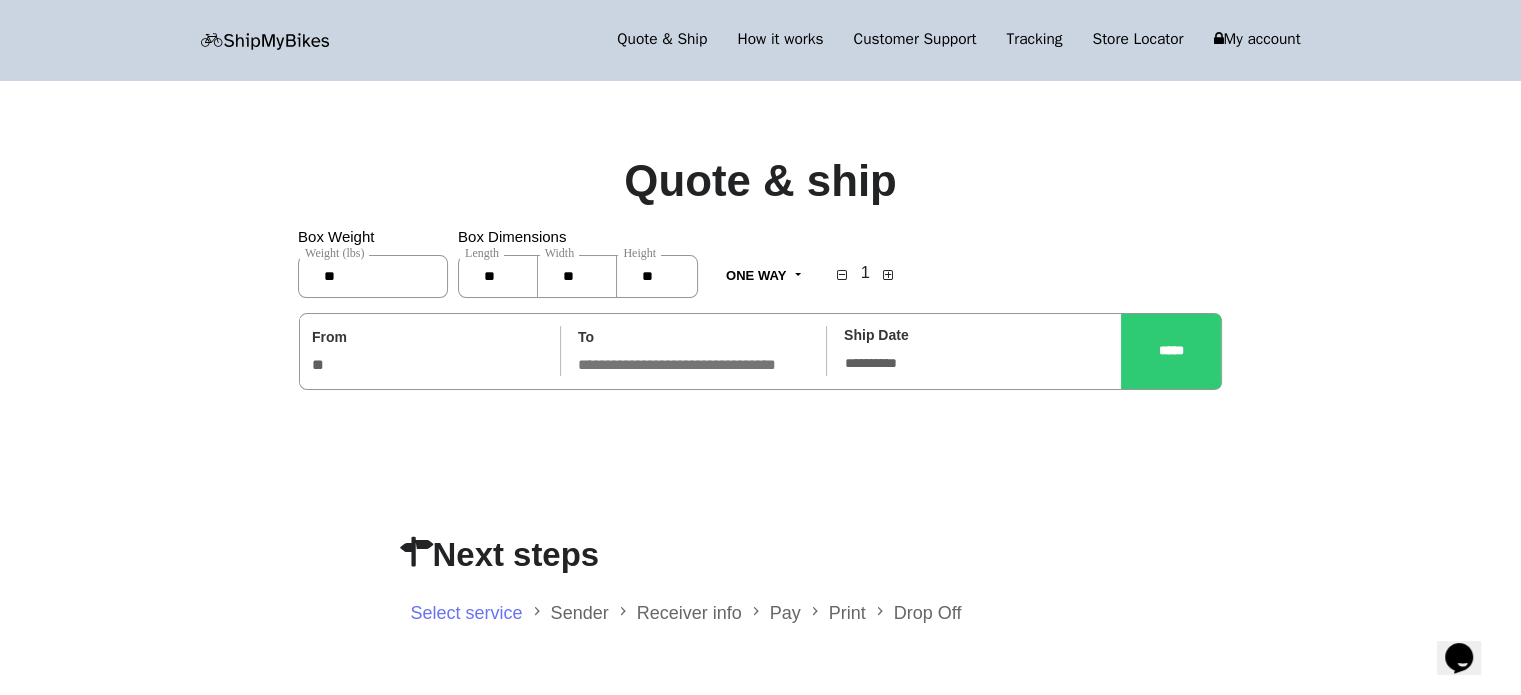 type on "*" 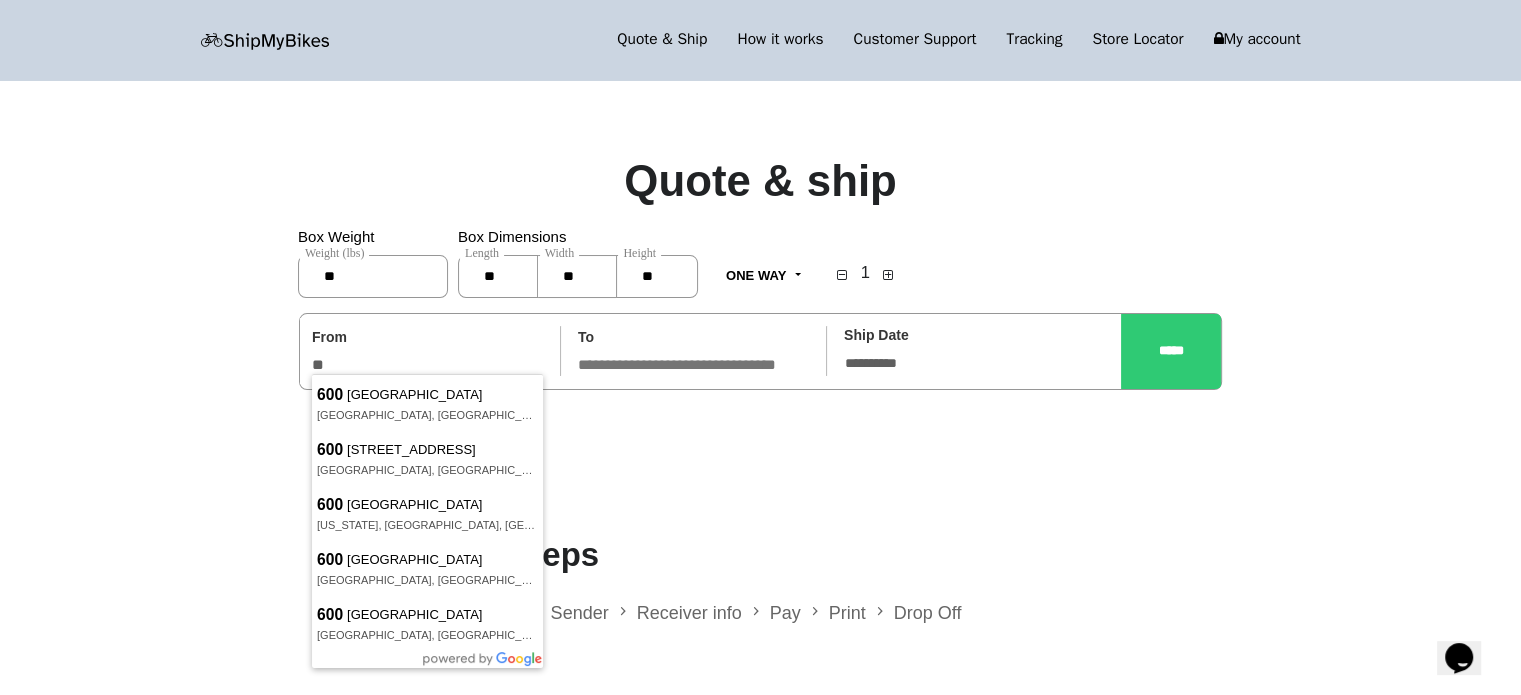 type on "*" 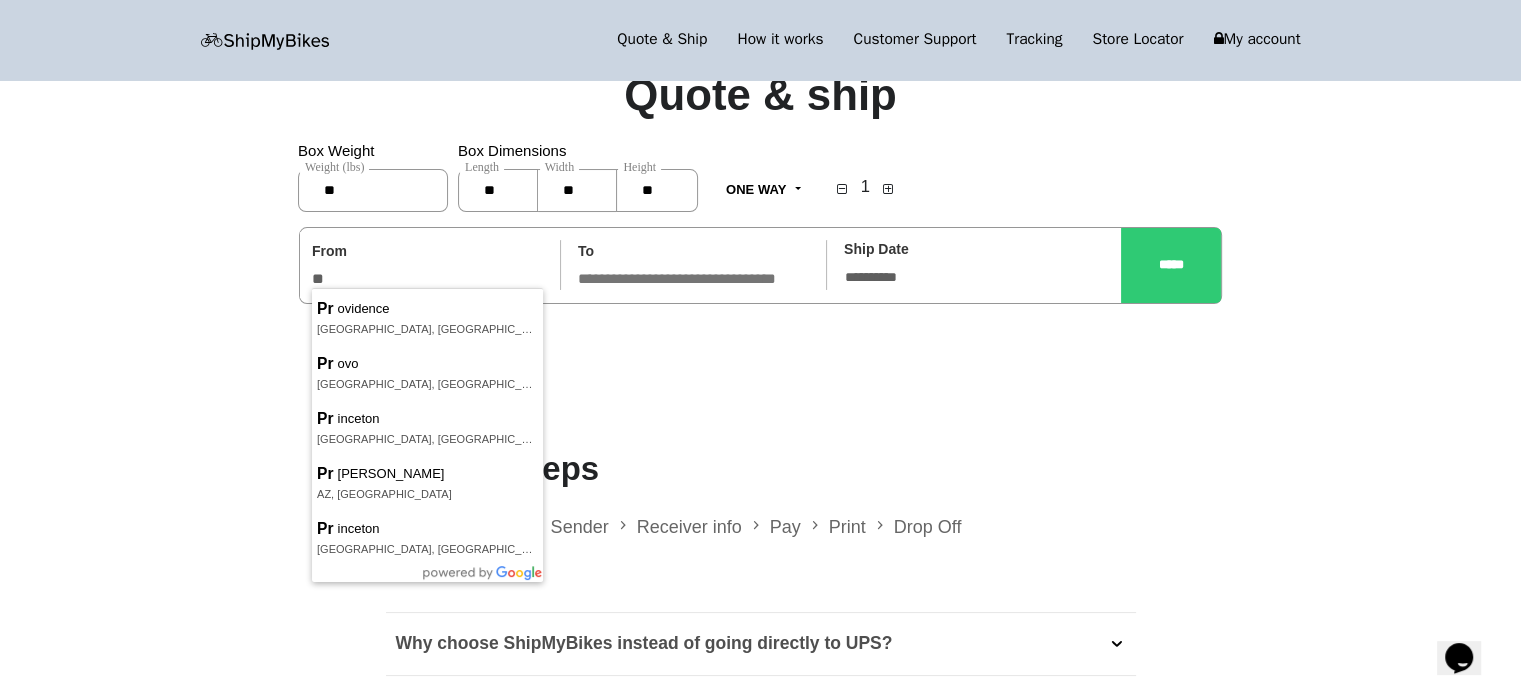 scroll, scrollTop: 39, scrollLeft: 0, axis: vertical 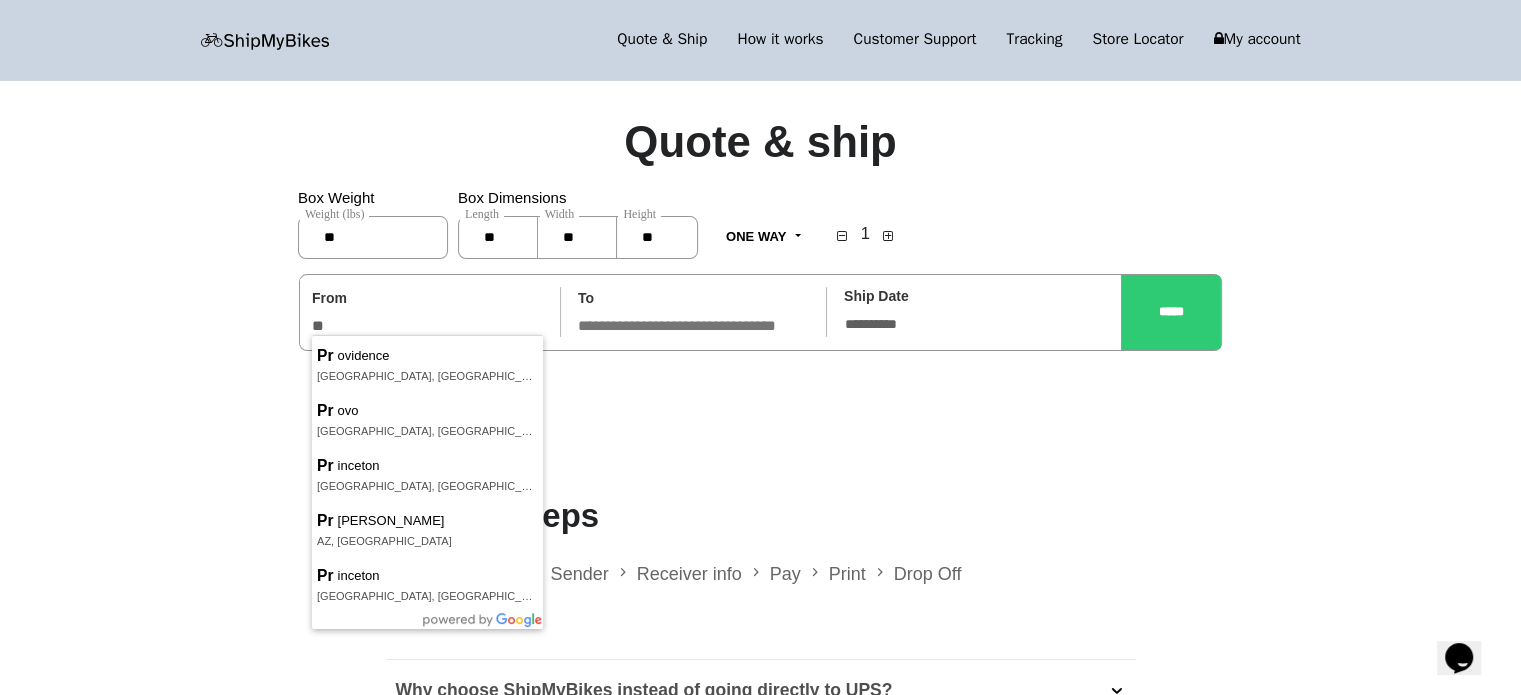type on "*" 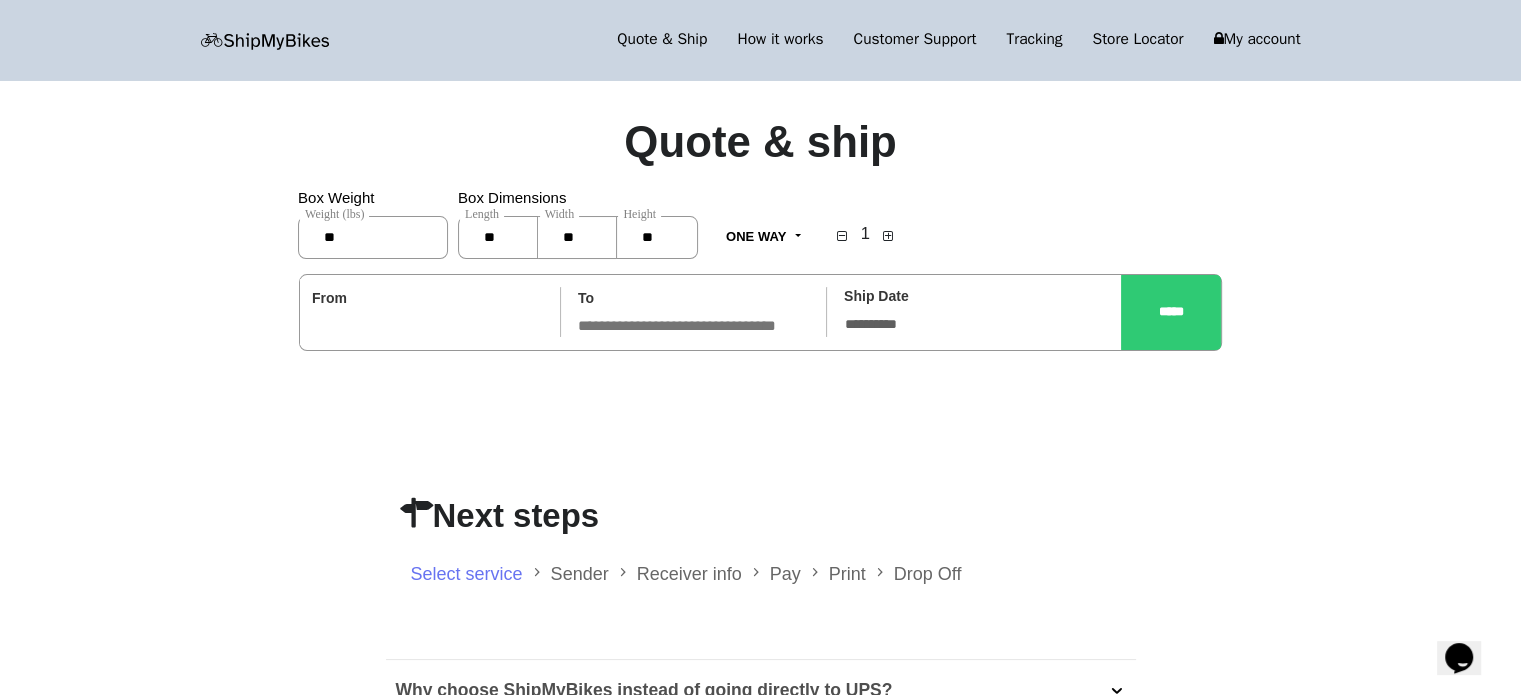 type 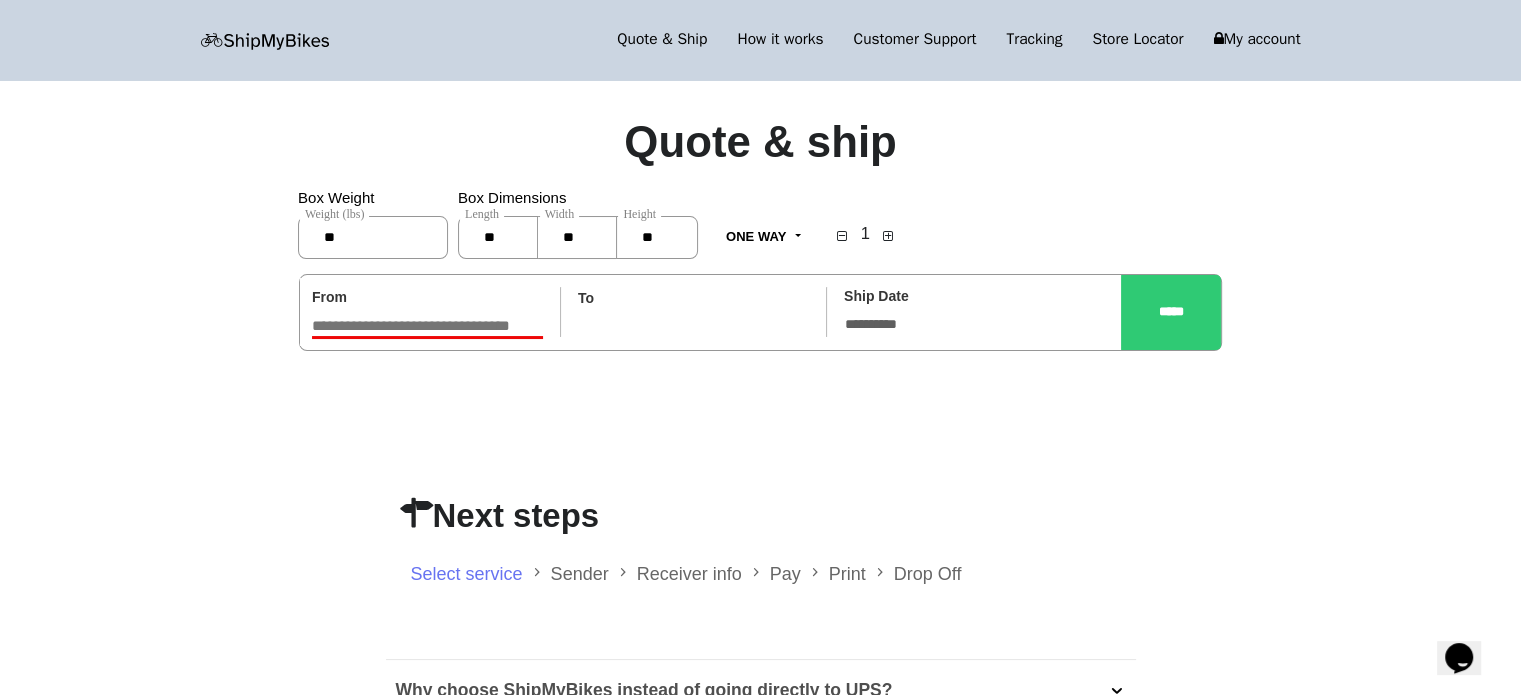 click at bounding box center (693, 325) 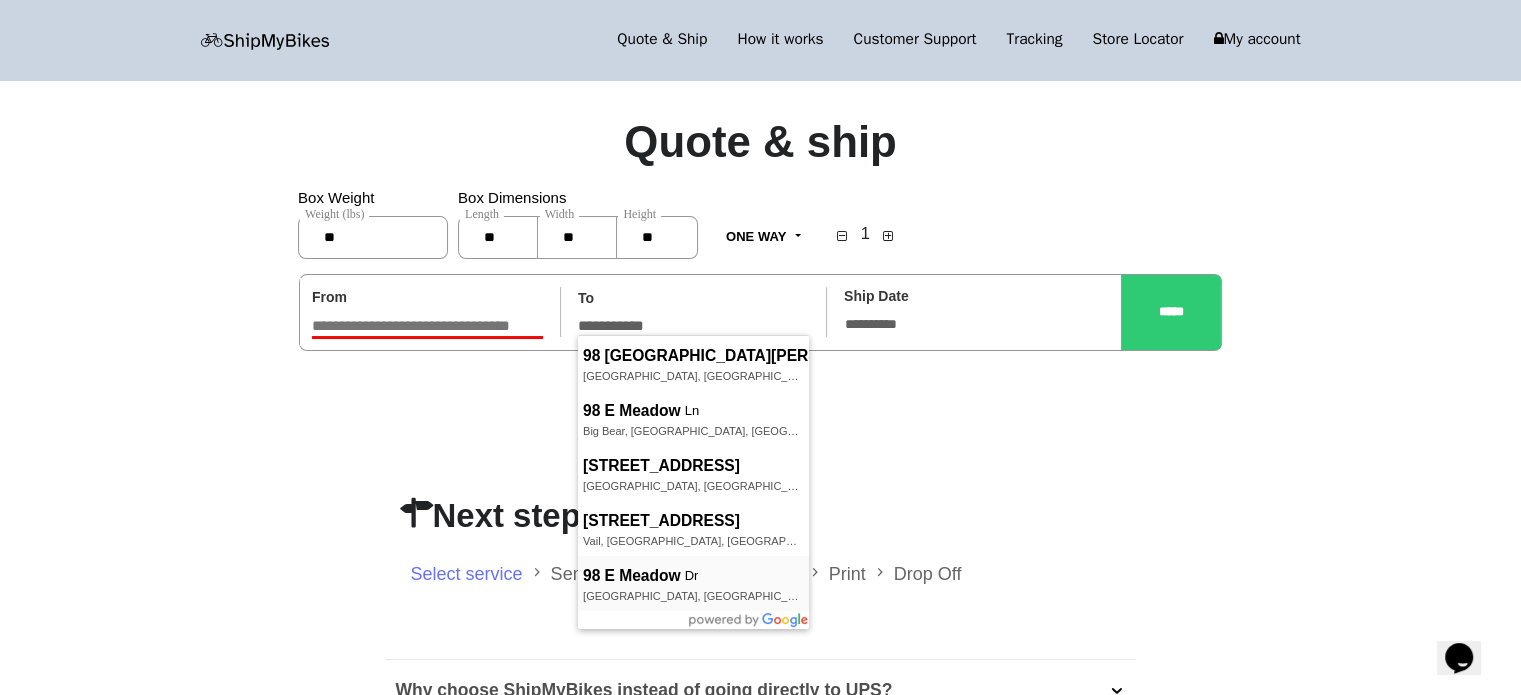 type on "**********" 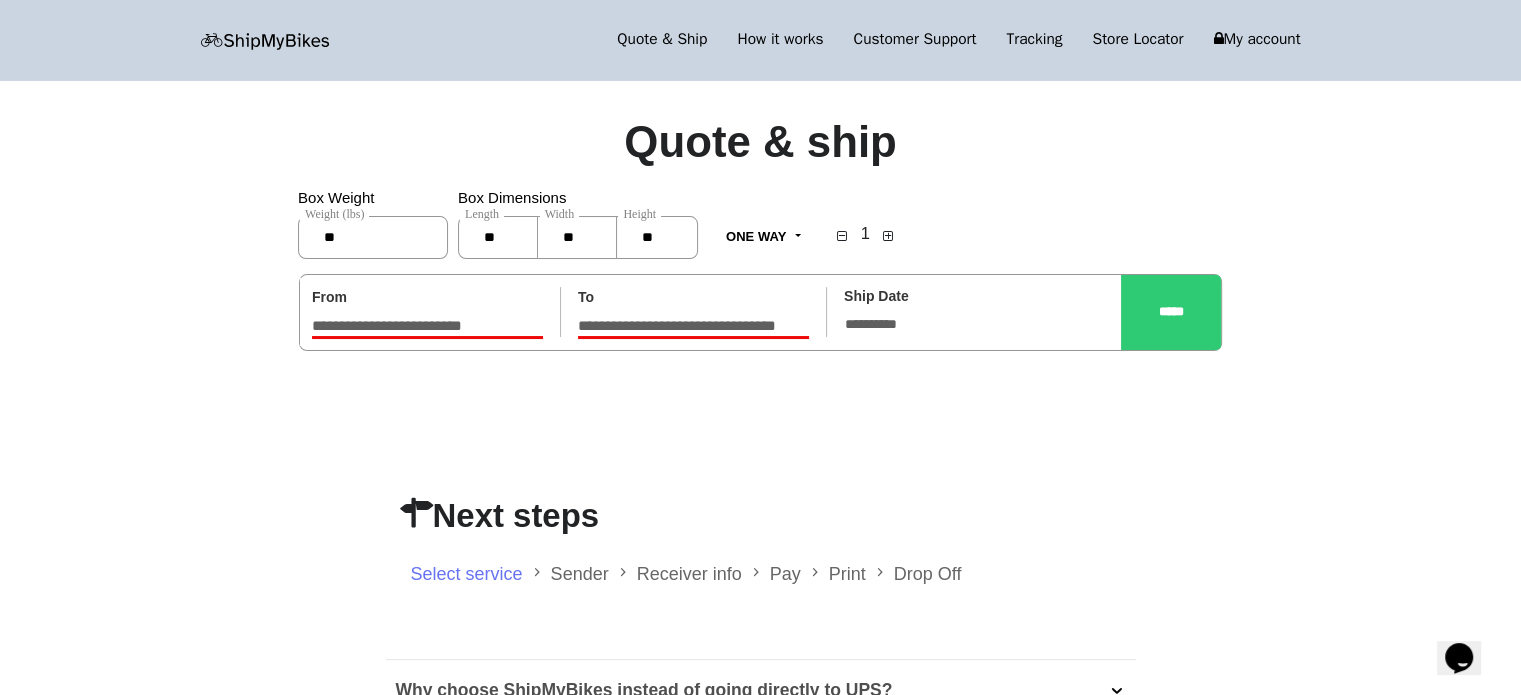 type on "**********" 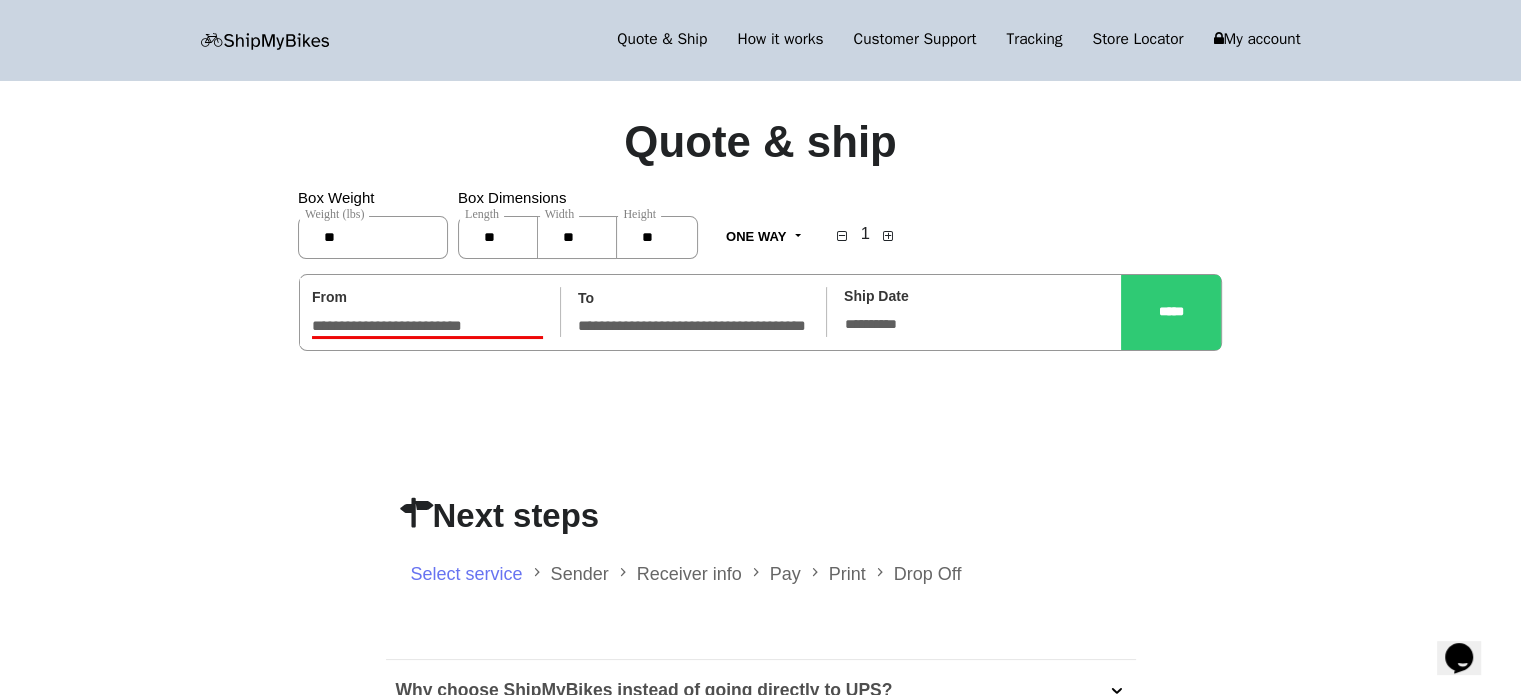 click on "*****" 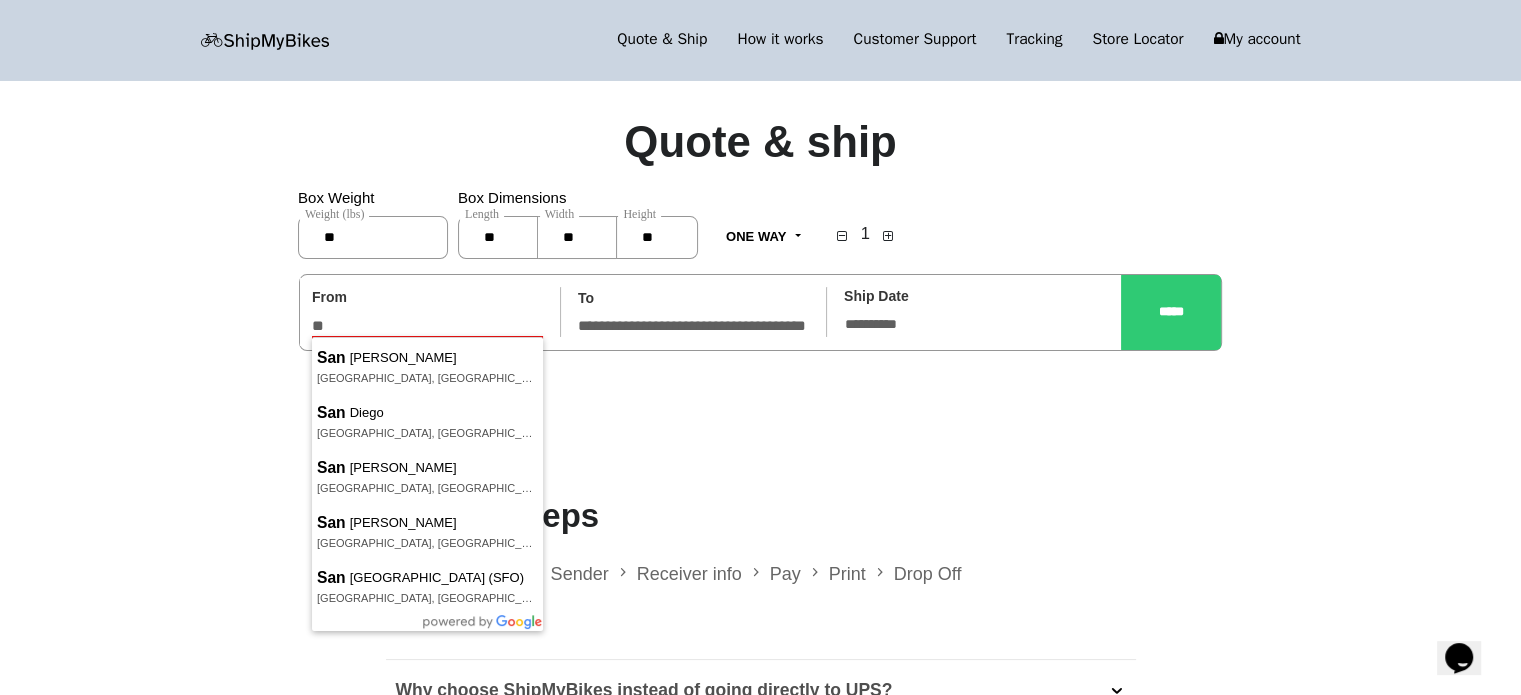 type on "*" 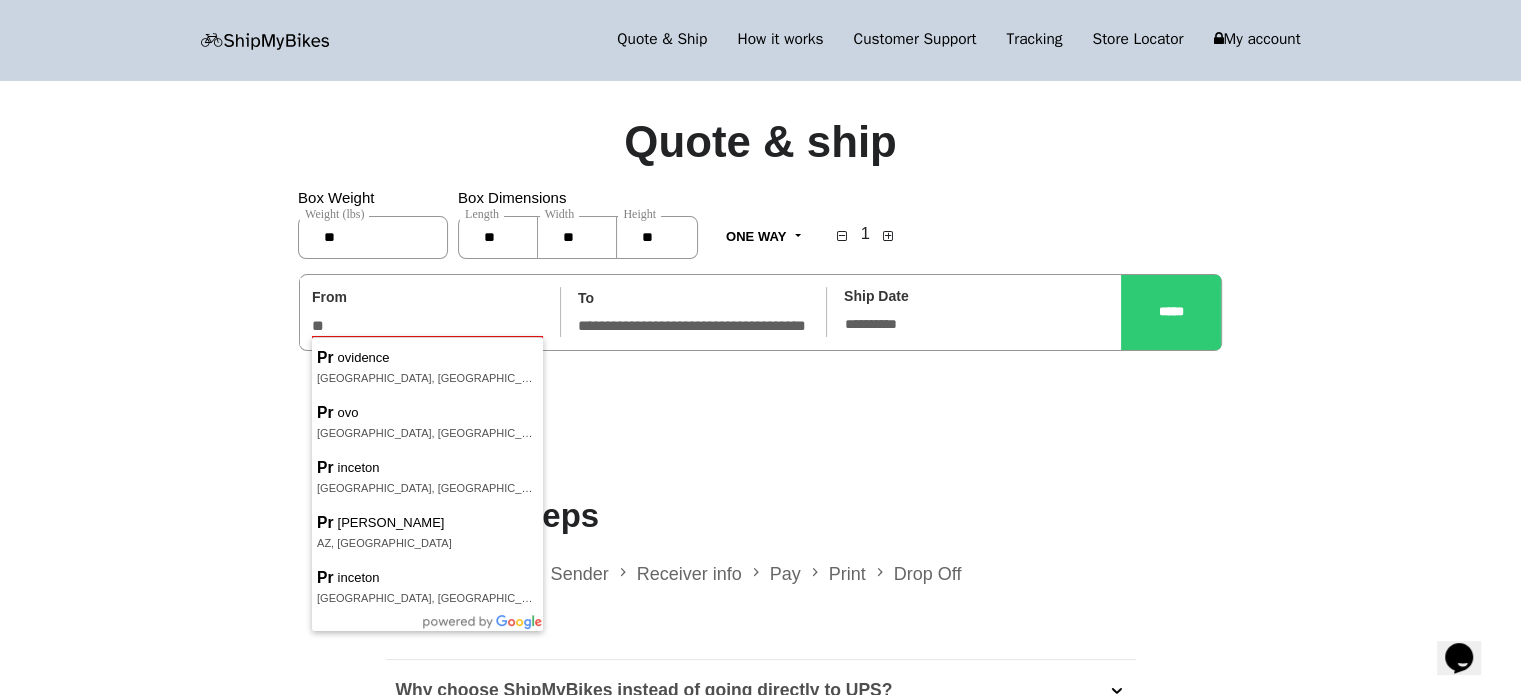 type on "*" 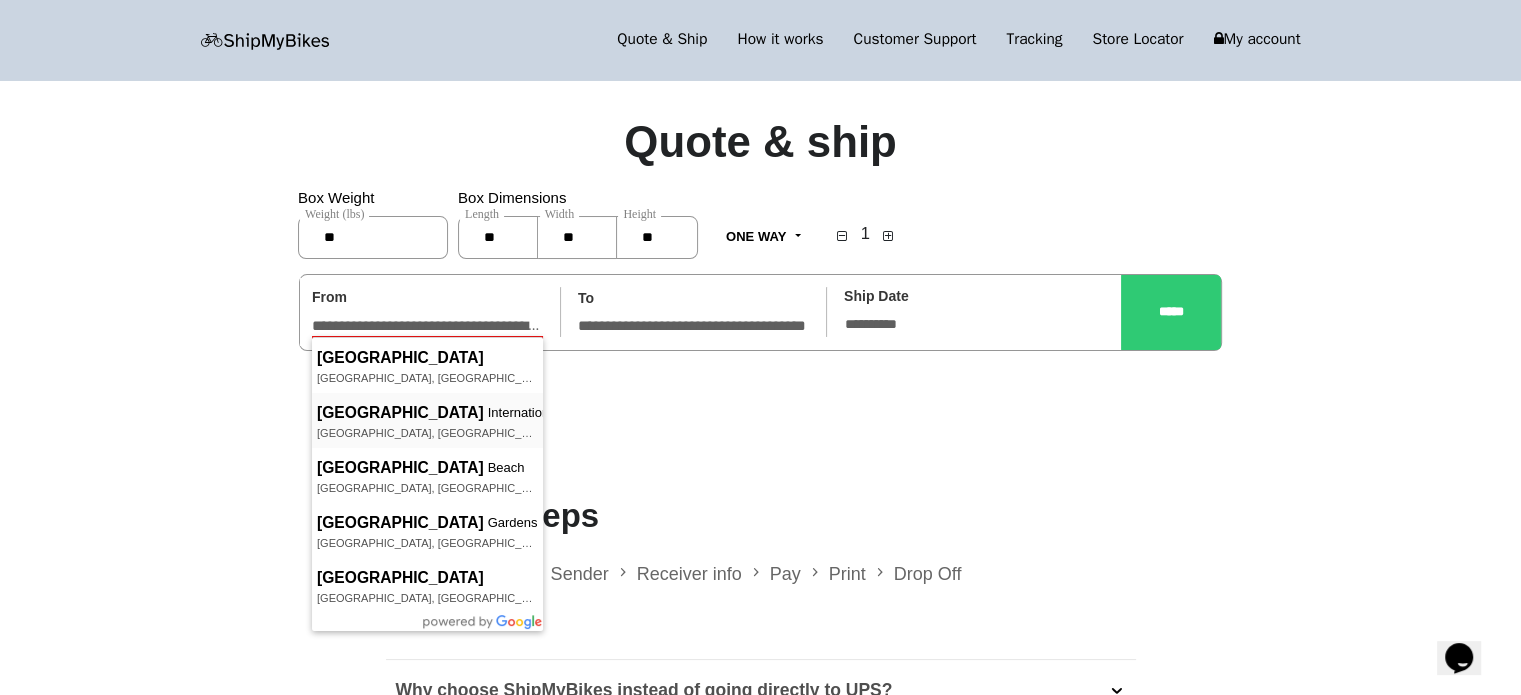 type on "**********" 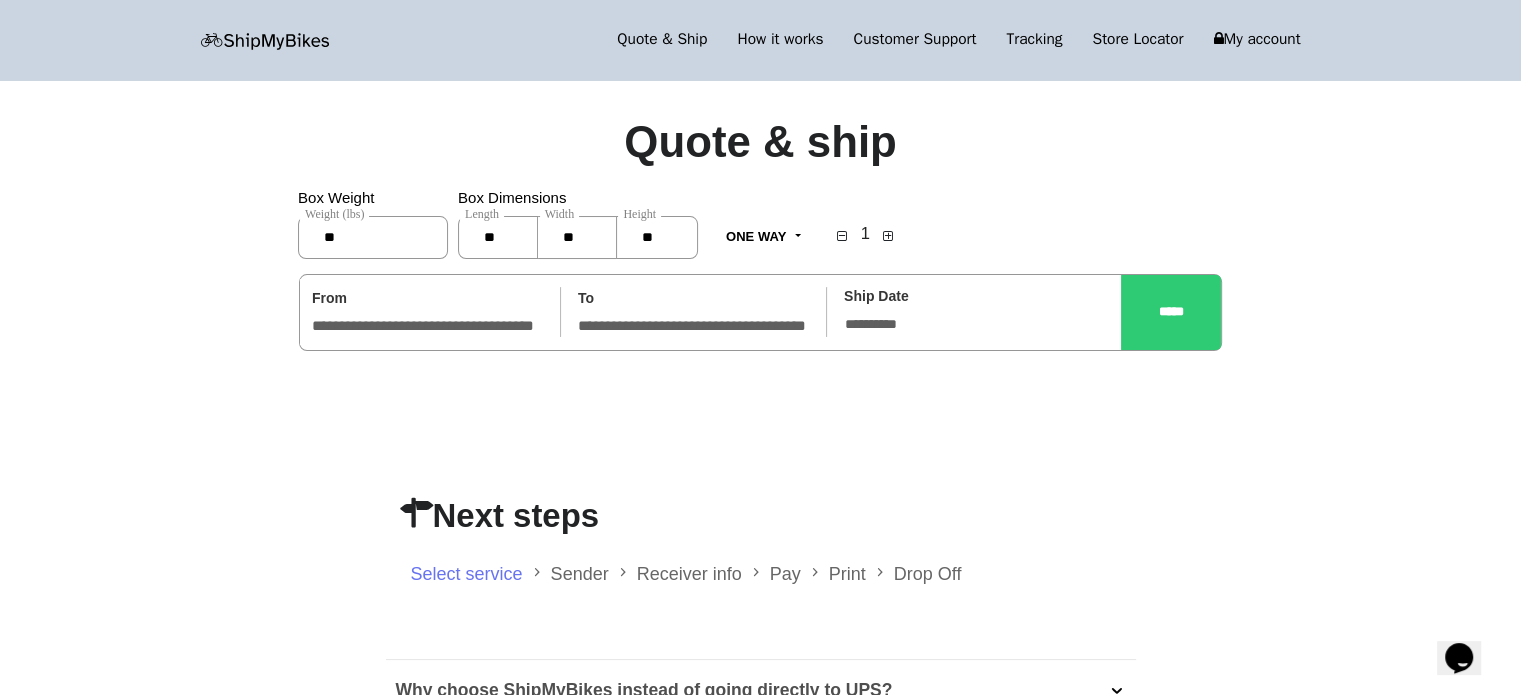 click on "*****" 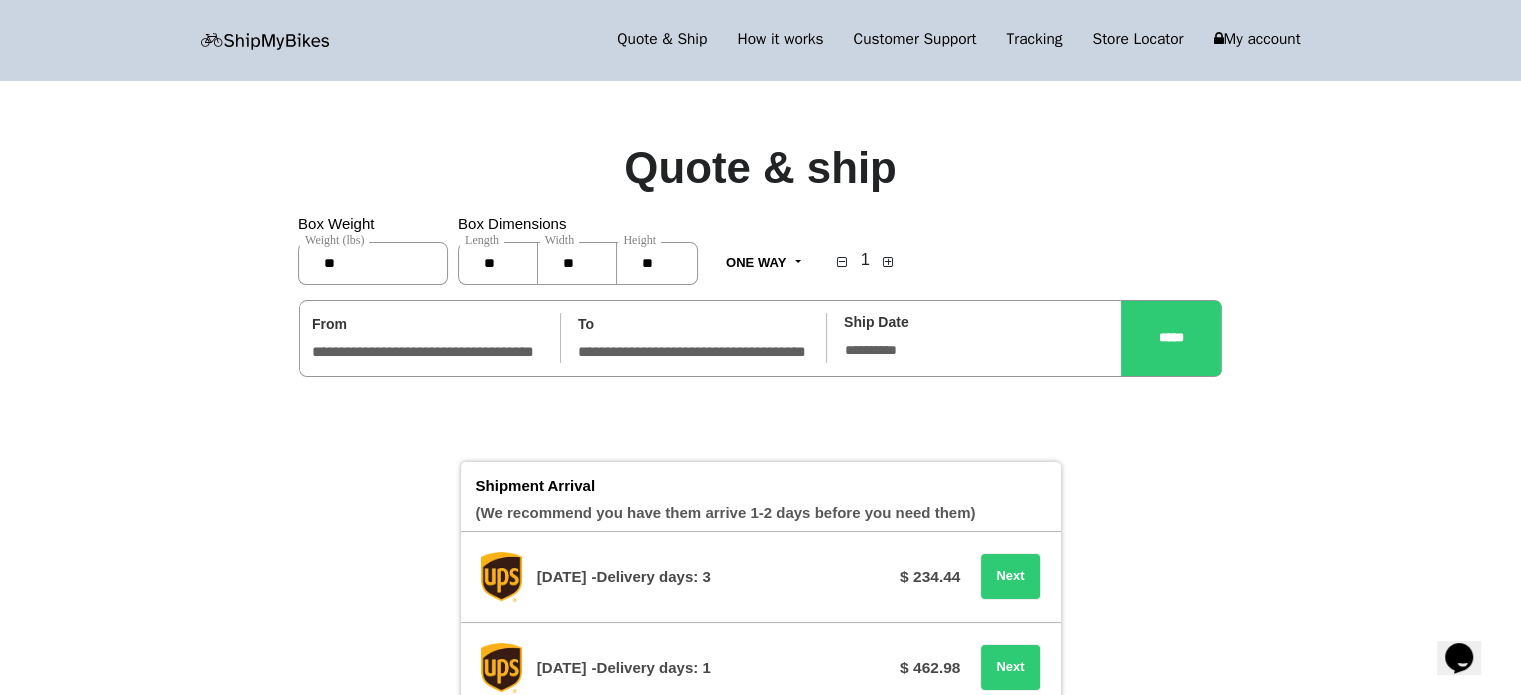 scroll, scrollTop: 0, scrollLeft: 0, axis: both 